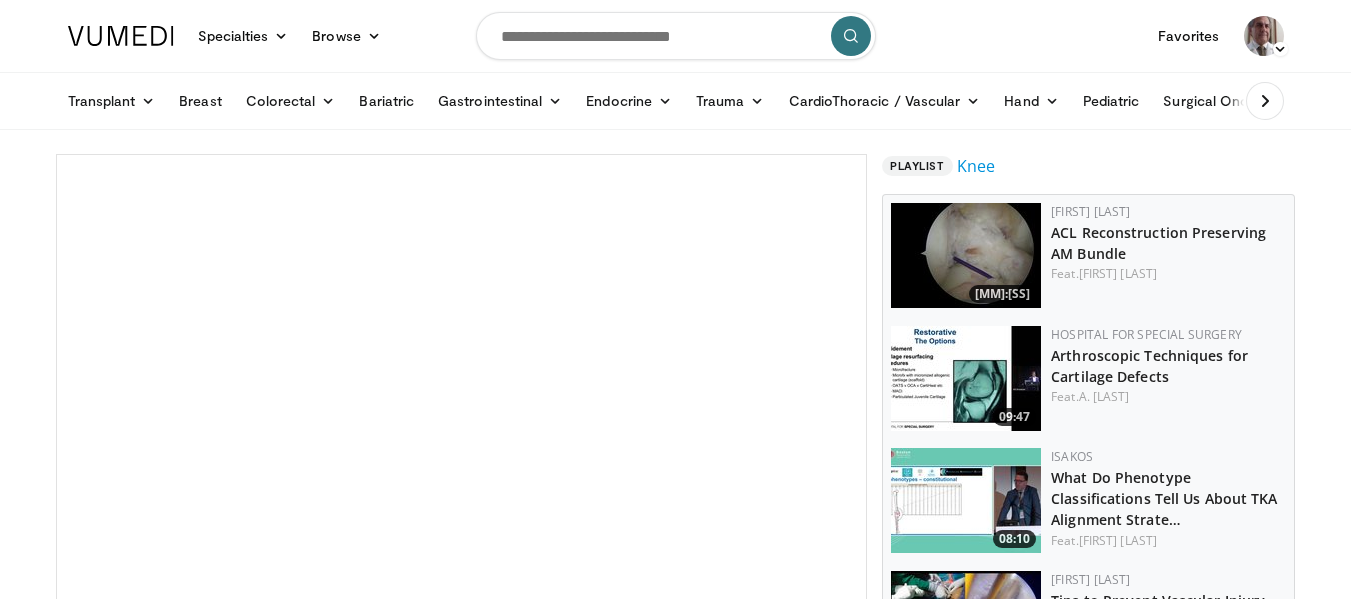 scroll, scrollTop: 0, scrollLeft: 0, axis: both 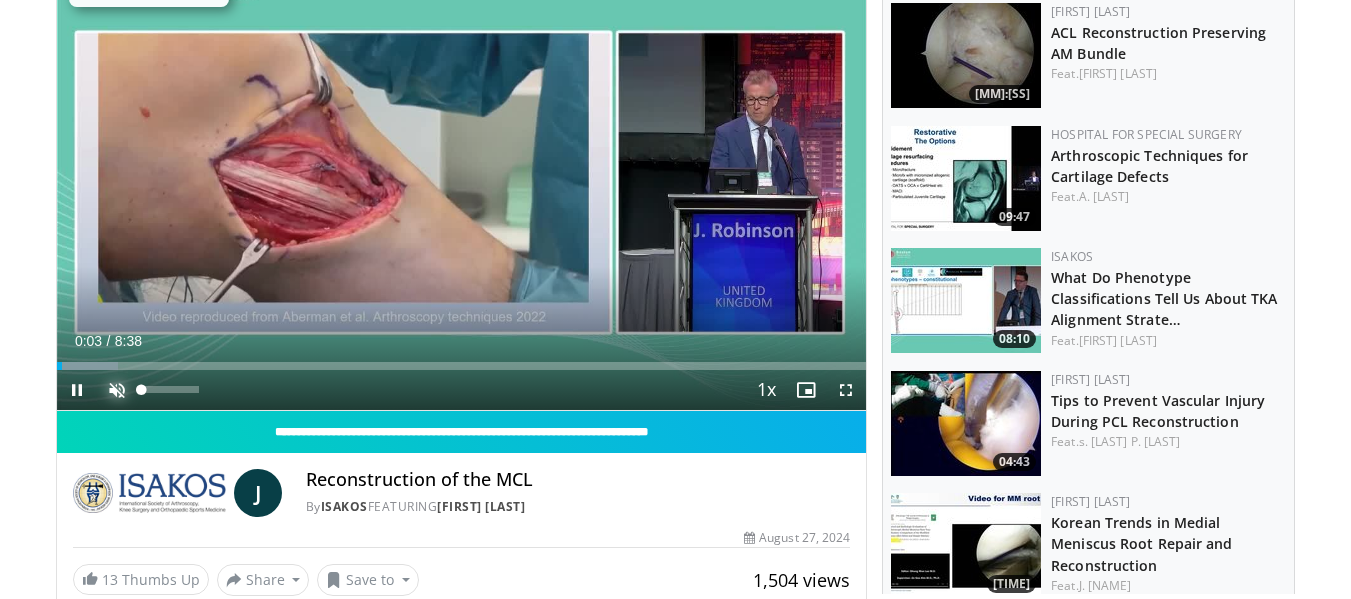 click at bounding box center (117, 390) 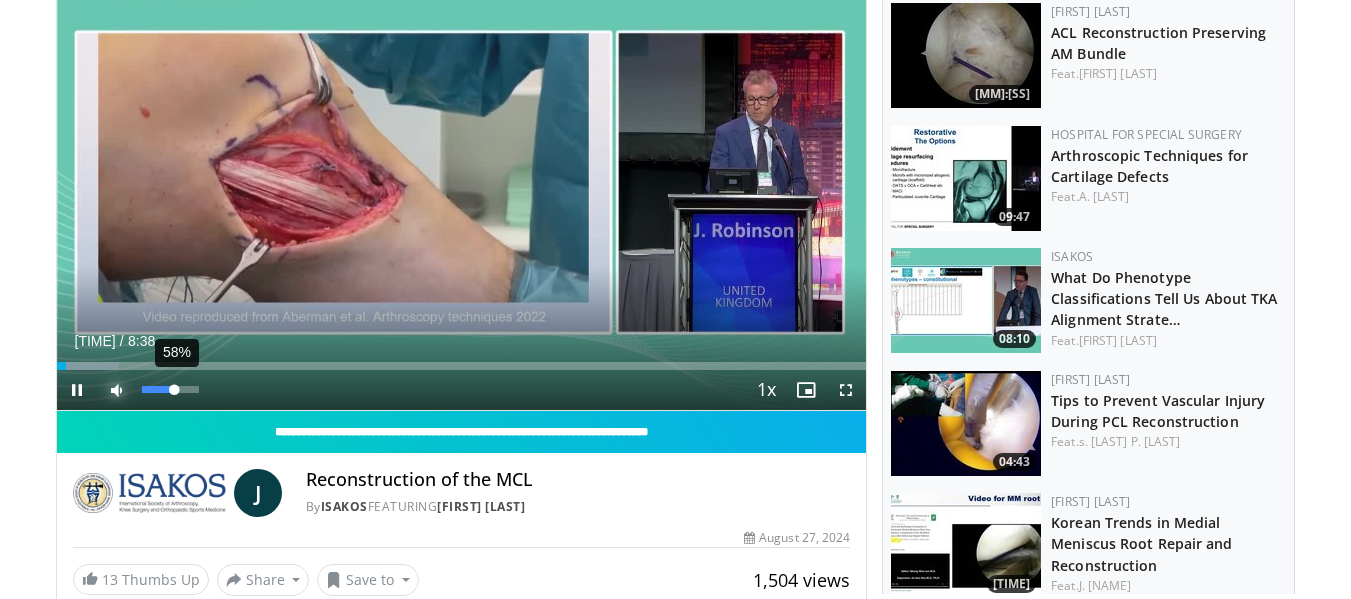 click at bounding box center [158, 389] 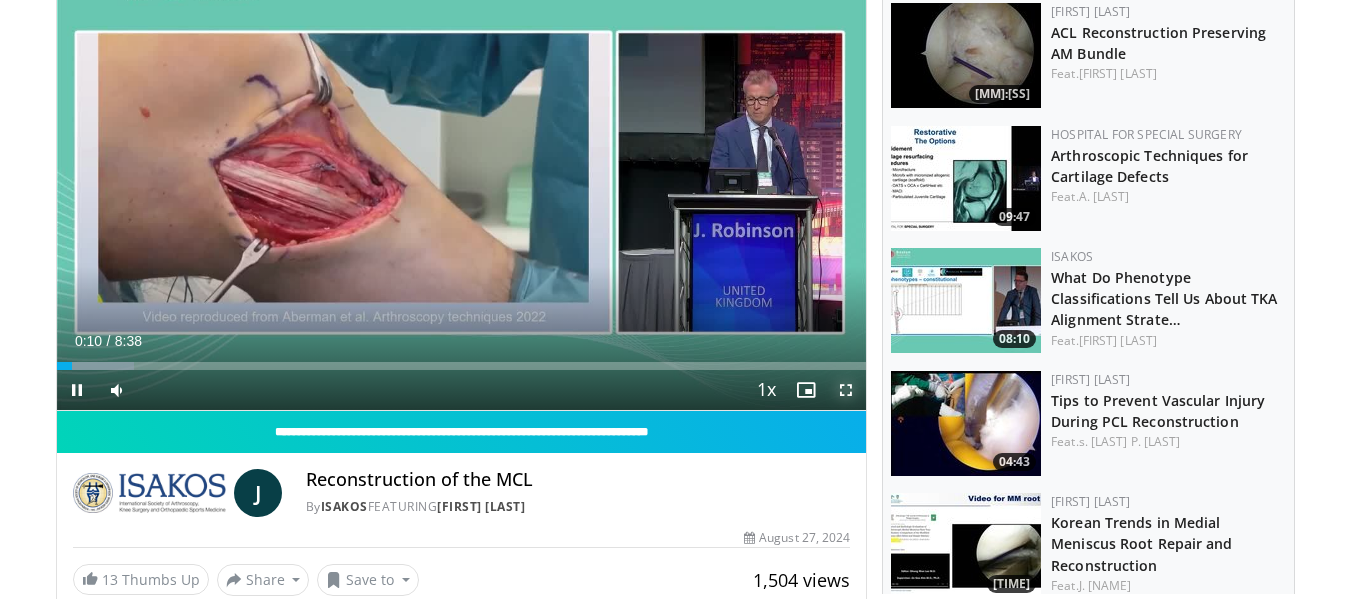 click at bounding box center [846, 390] 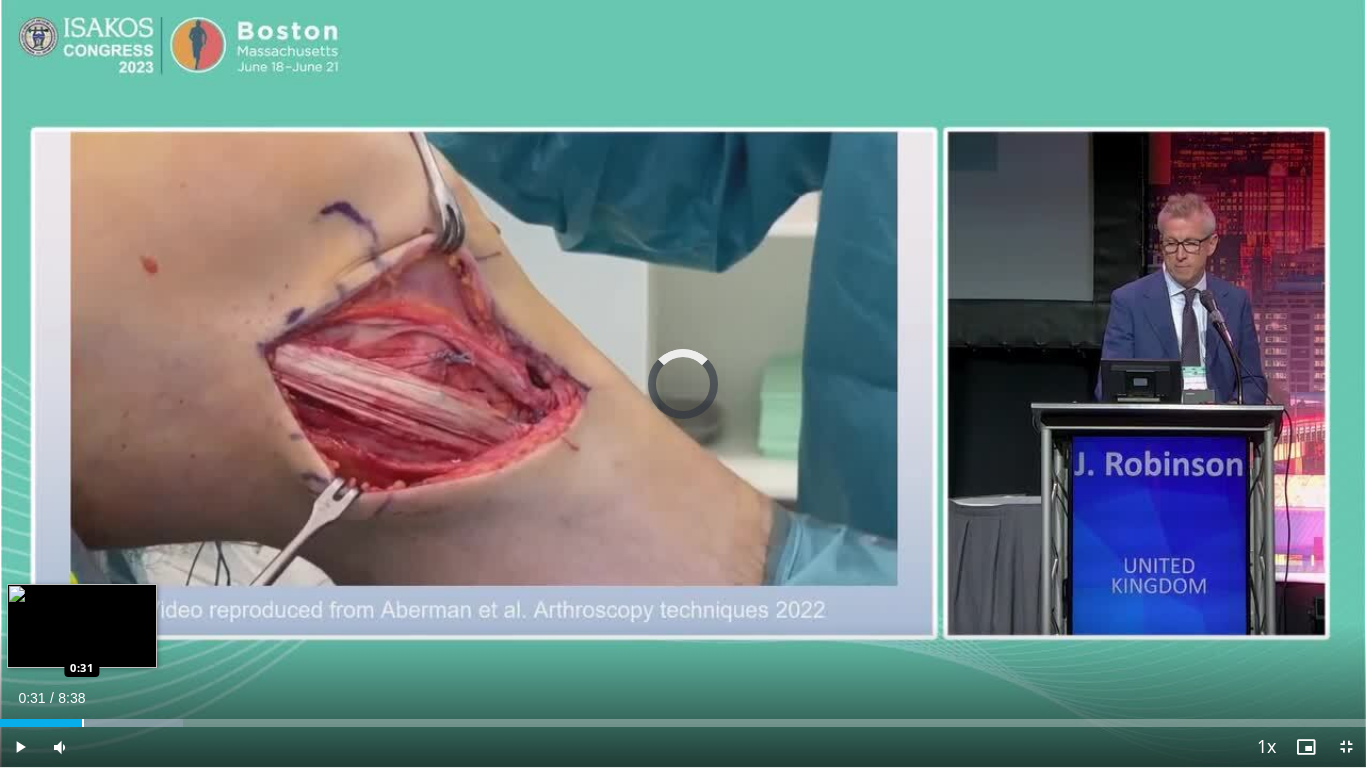 click at bounding box center (83, 723) 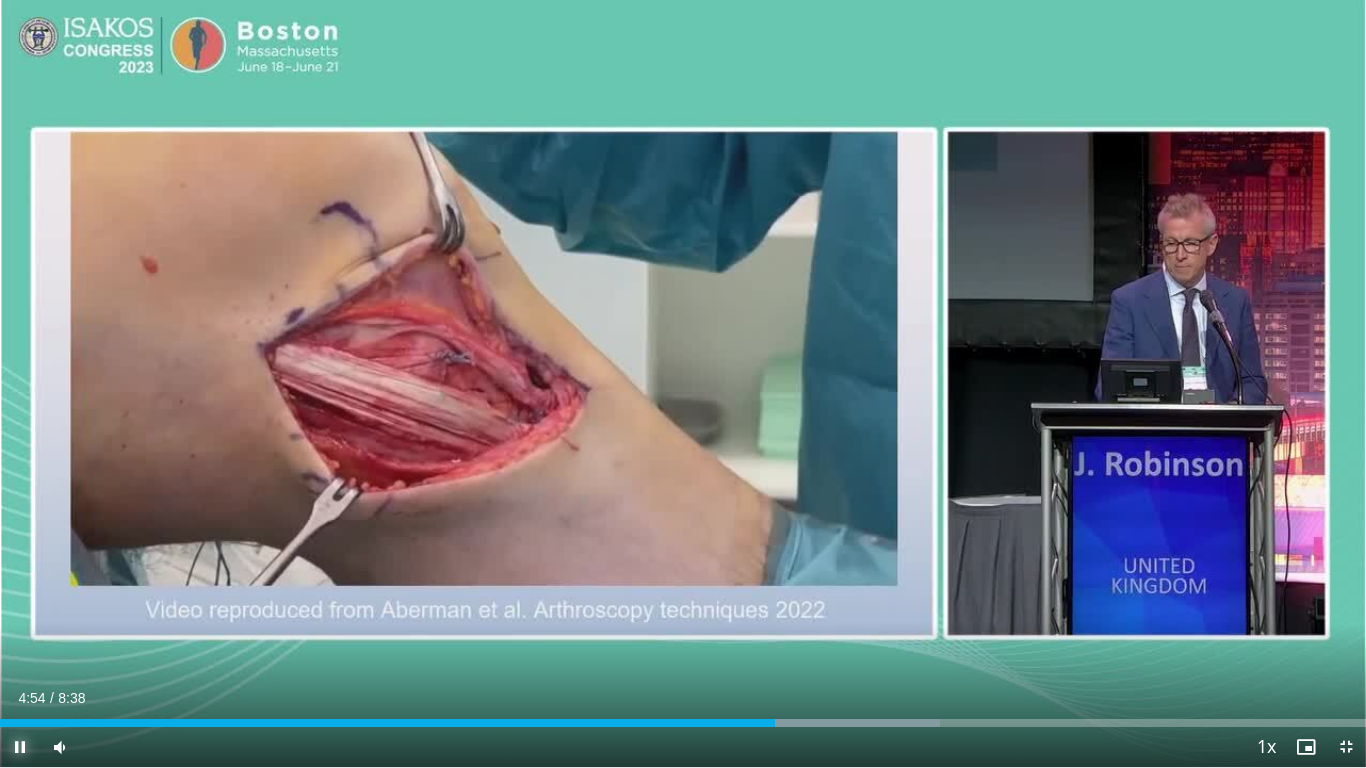 click at bounding box center [20, 747] 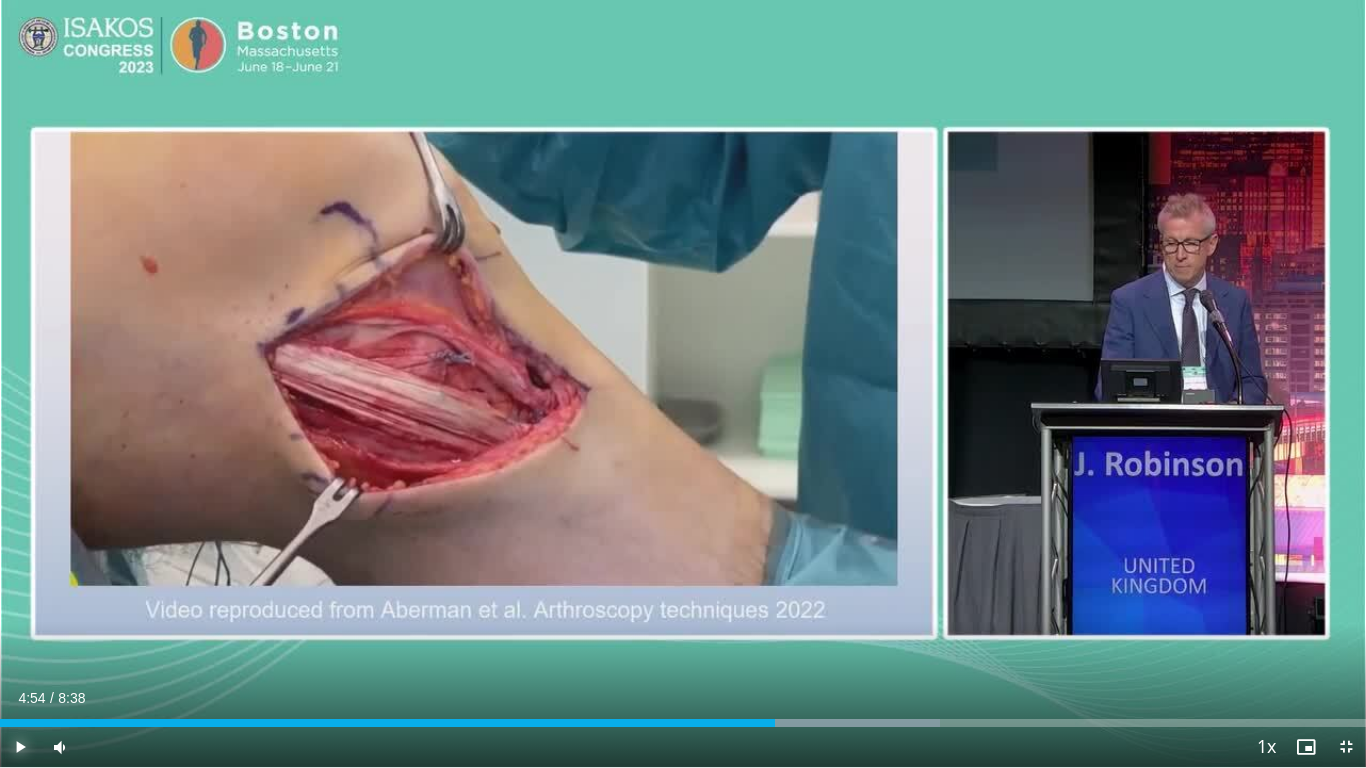 click at bounding box center [20, 747] 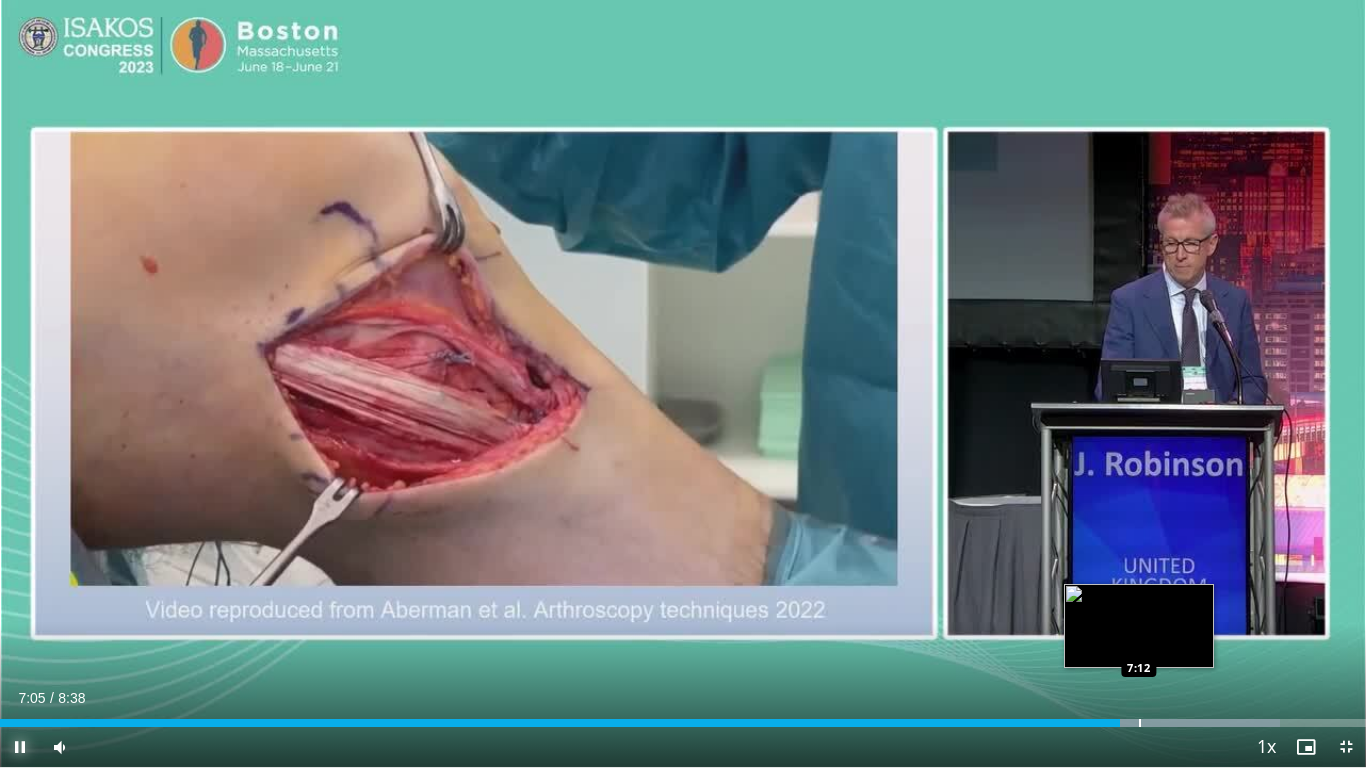 click on "Loaded :  93.72% 7:05 7:12" at bounding box center (683, 717) 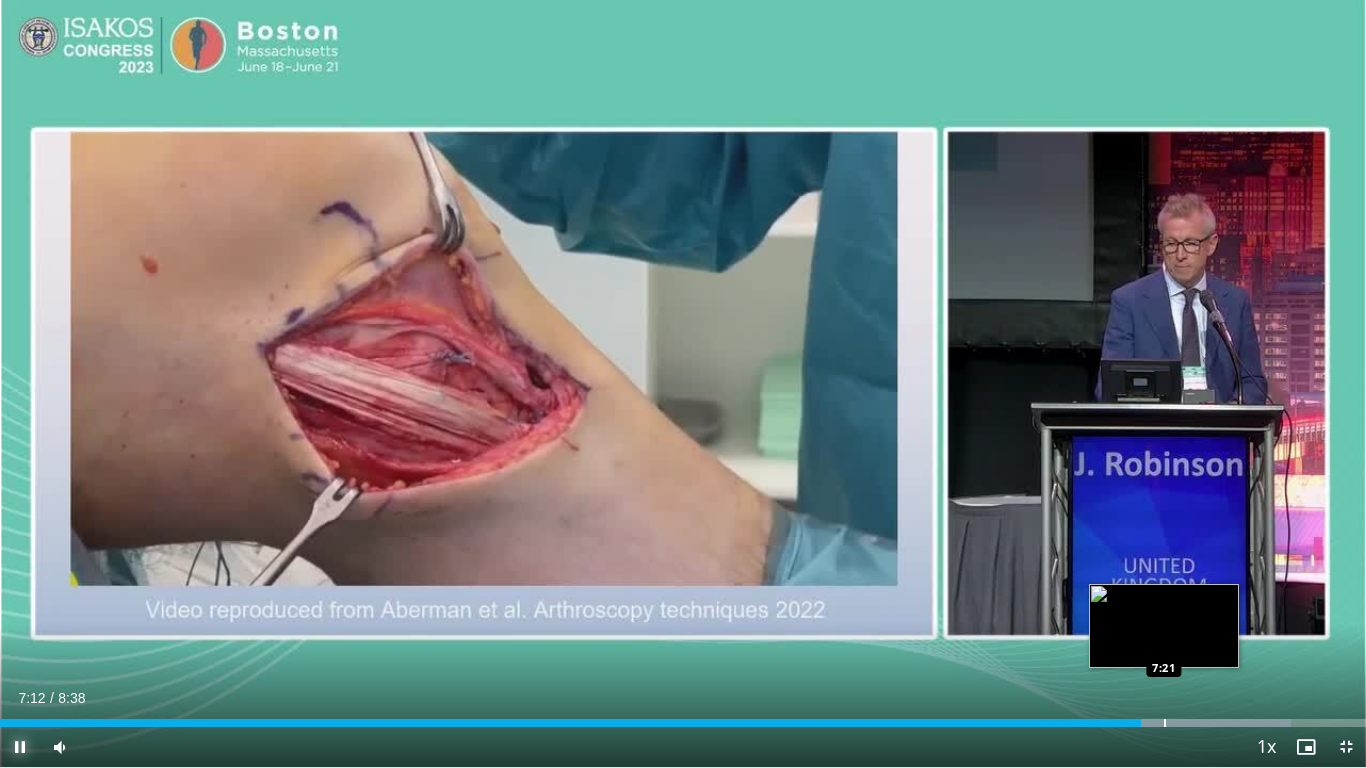 click at bounding box center [1165, 723] 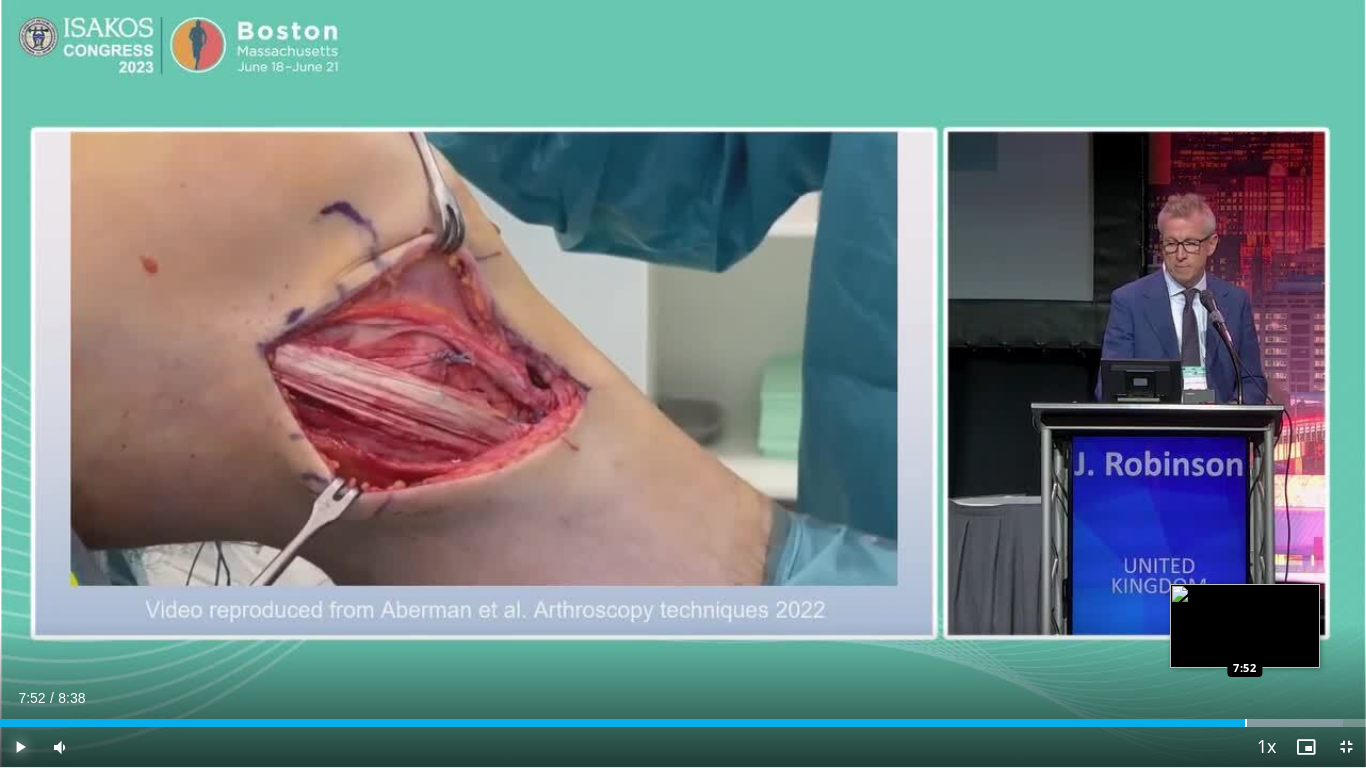click on "Loaded :  98.34% 7:52 7:52" at bounding box center [683, 717] 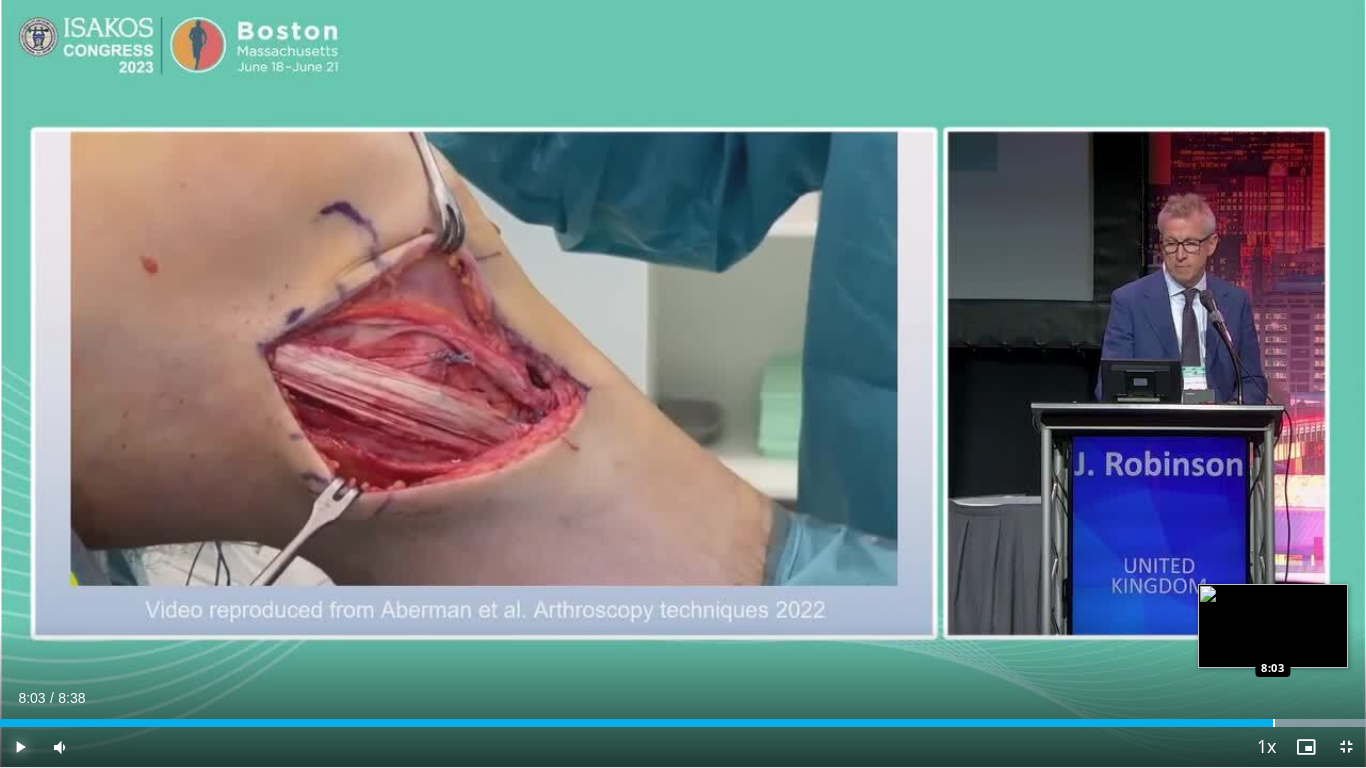 click on "Loaded :  100.00% 8:03 8:03" at bounding box center [683, 717] 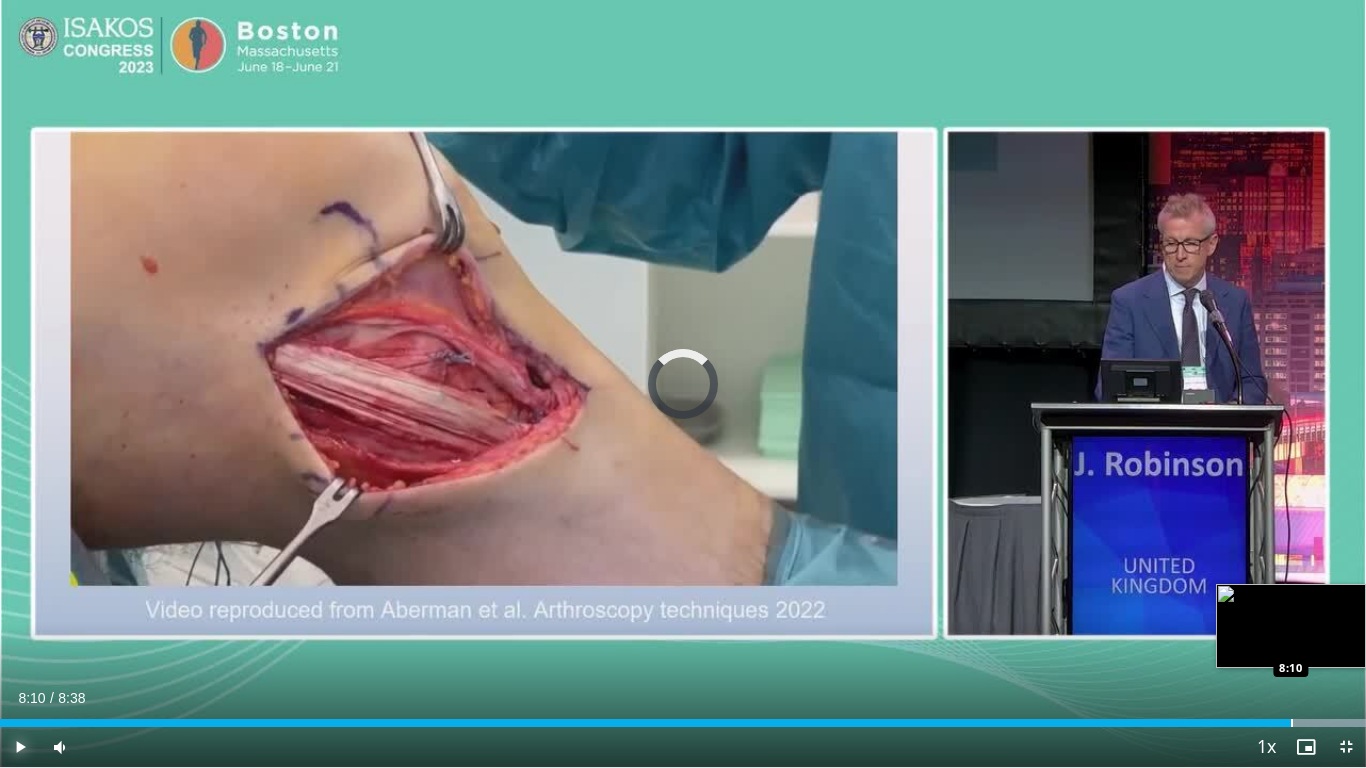 click on "Loaded :  100.00% 8:10 8:10" at bounding box center [683, 723] 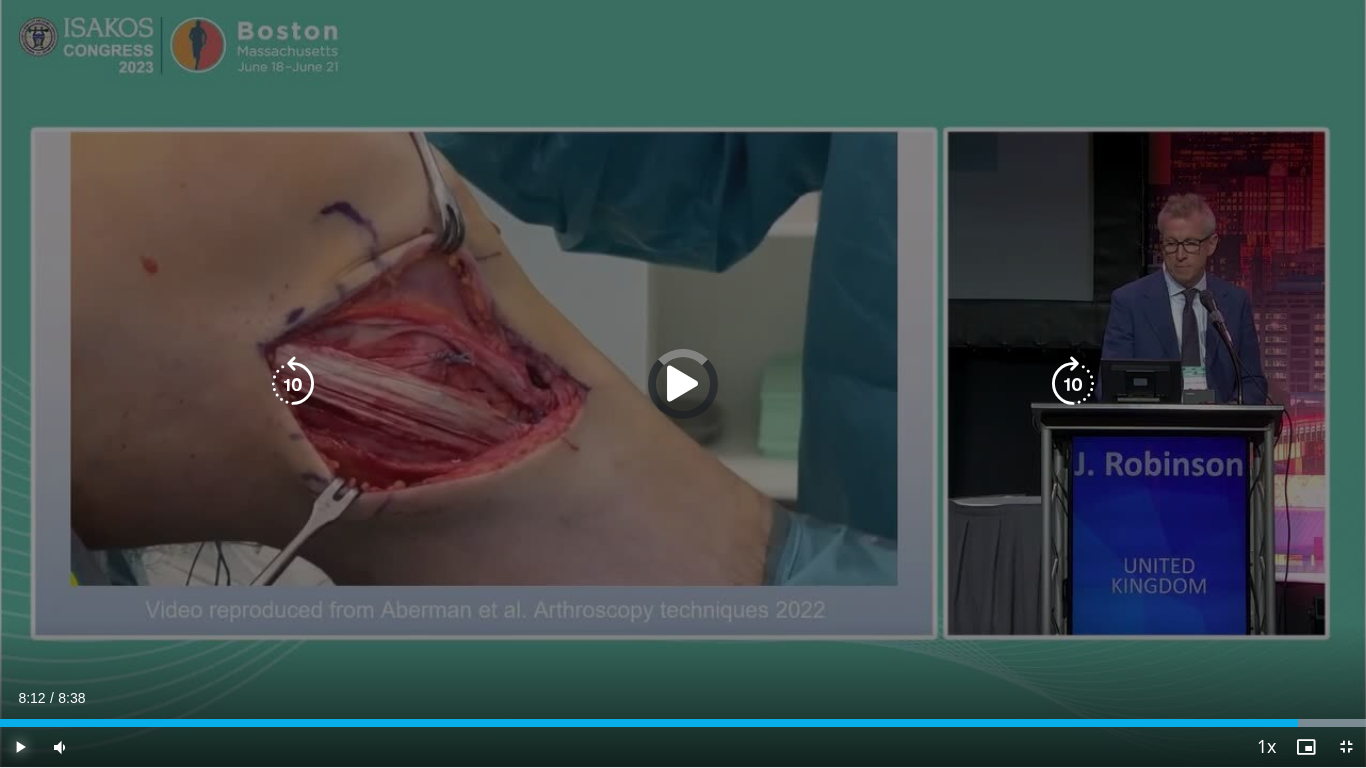 click on "Loaded :  100.00% 8:12 8:23" at bounding box center [683, 717] 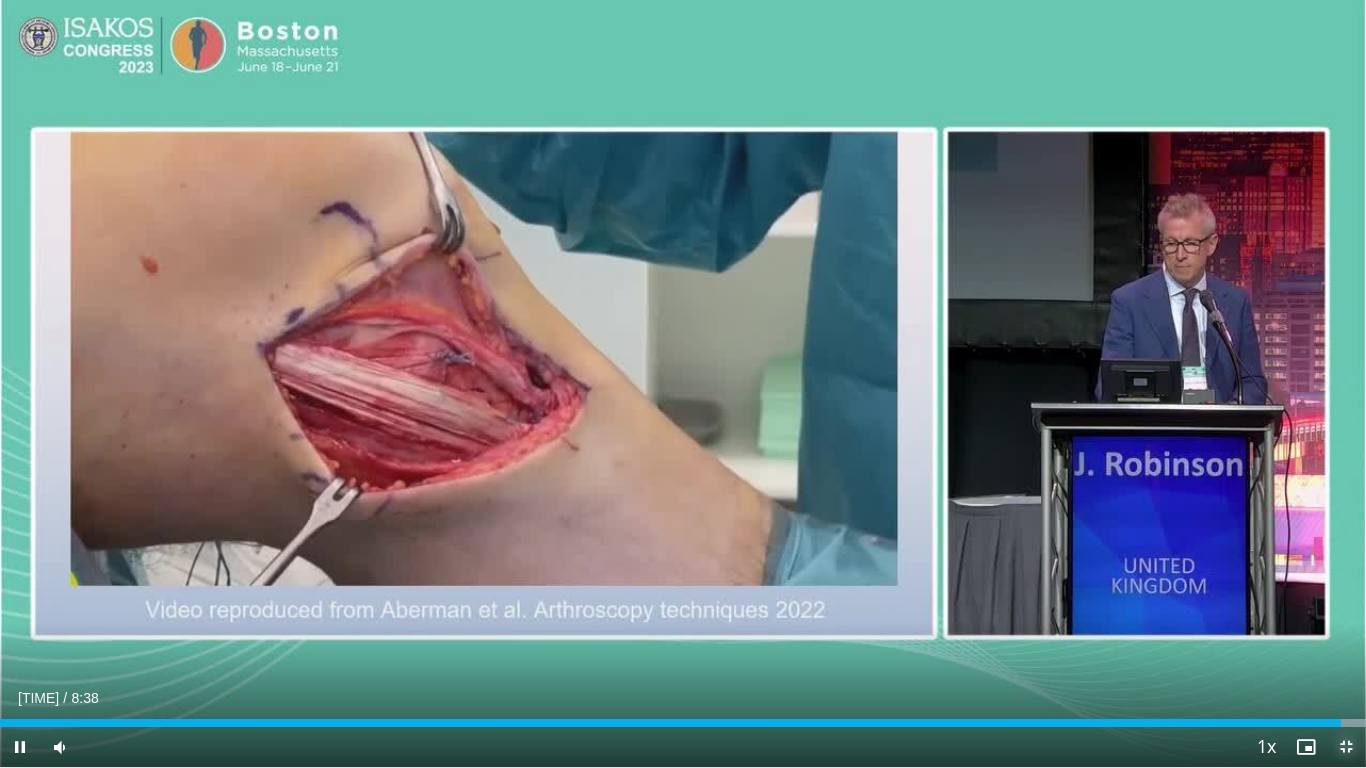 click at bounding box center (1346, 747) 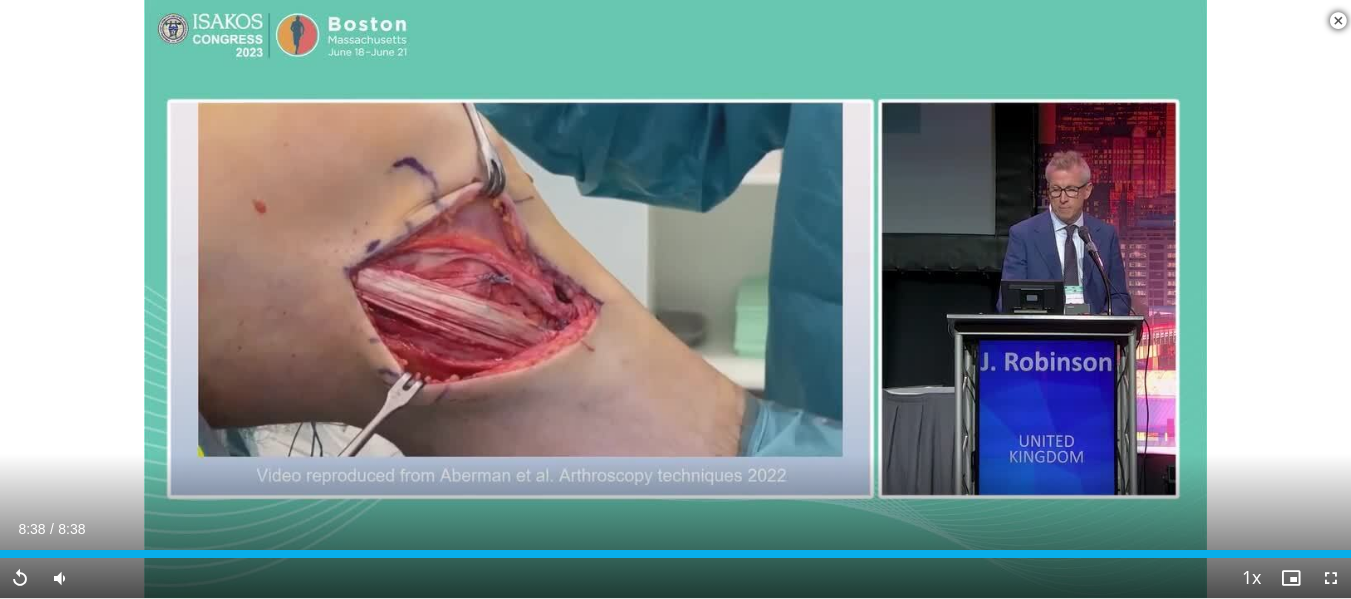 scroll, scrollTop: 1156, scrollLeft: 0, axis: vertical 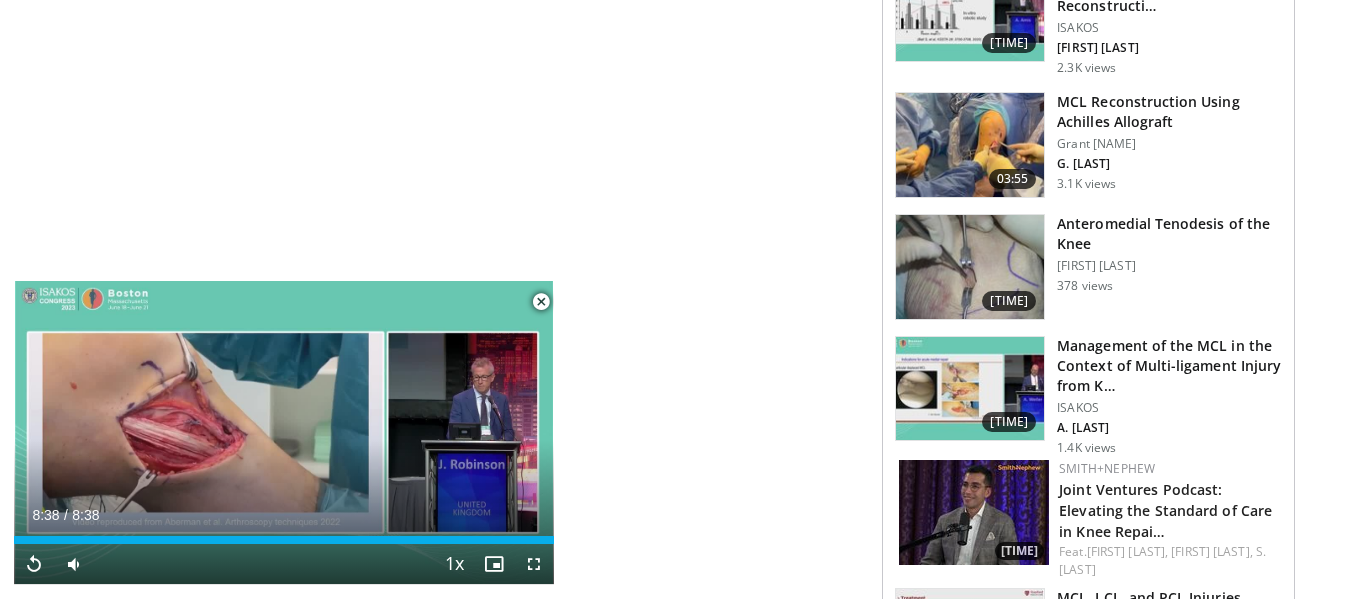 click on "Anteromedial Tenodesis of the Knee" at bounding box center [1169, 234] 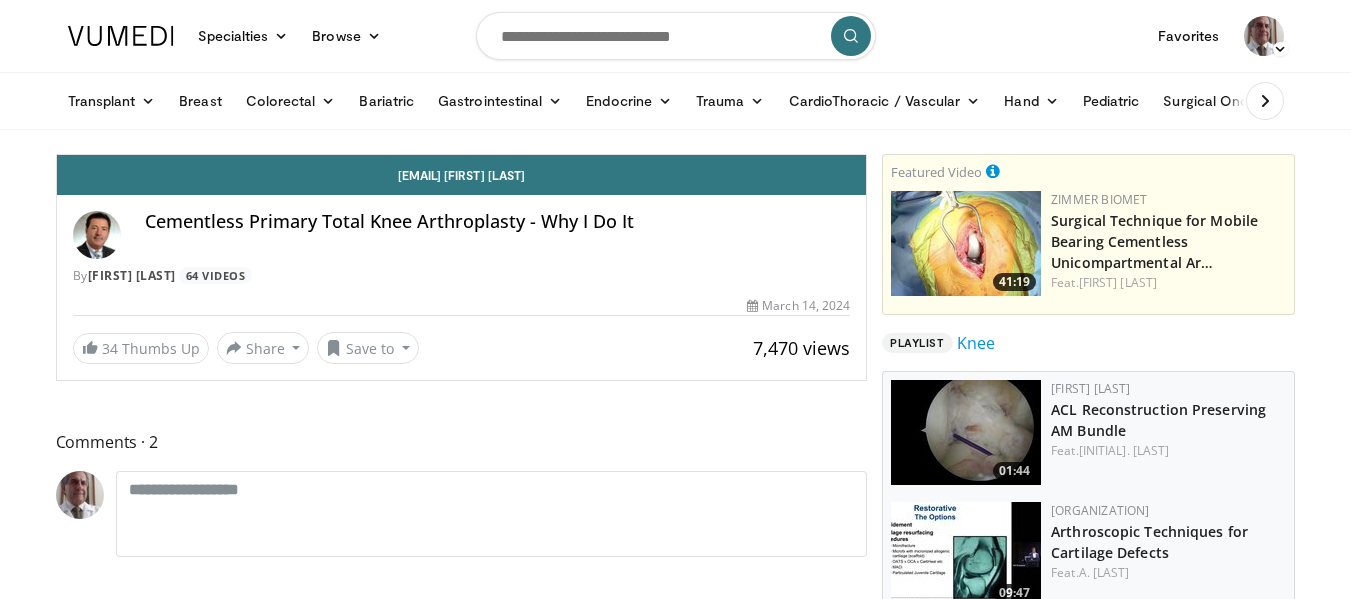 scroll, scrollTop: 0, scrollLeft: 0, axis: both 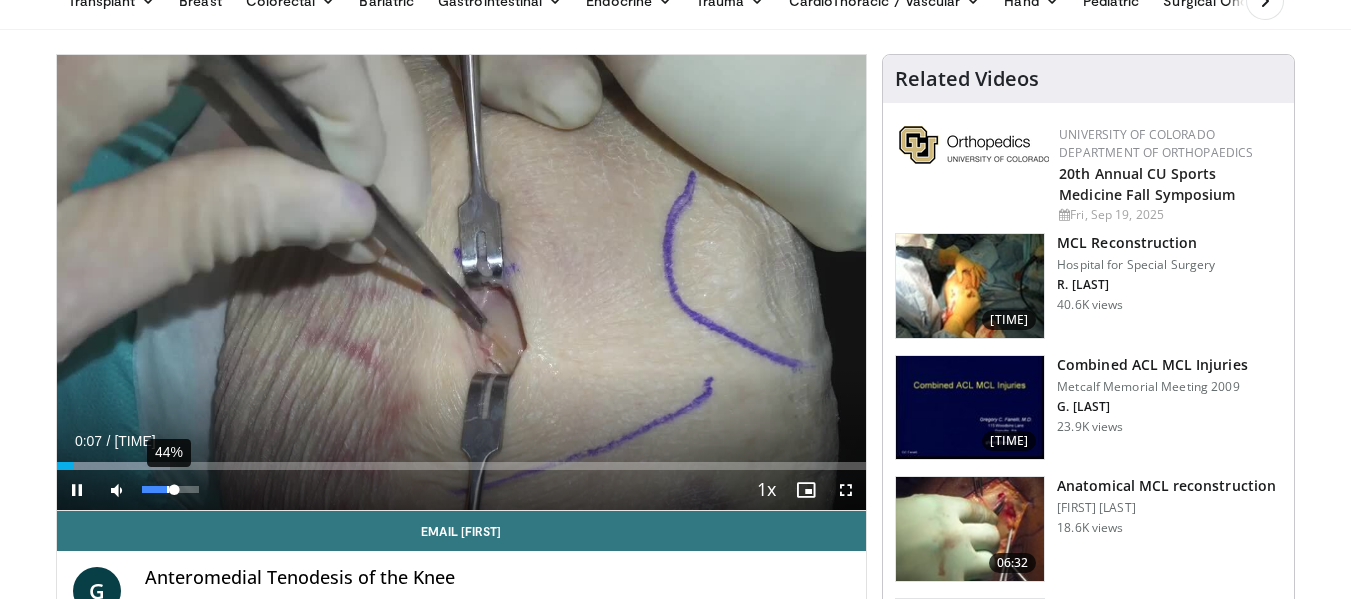 click on "44%" at bounding box center (171, 490) 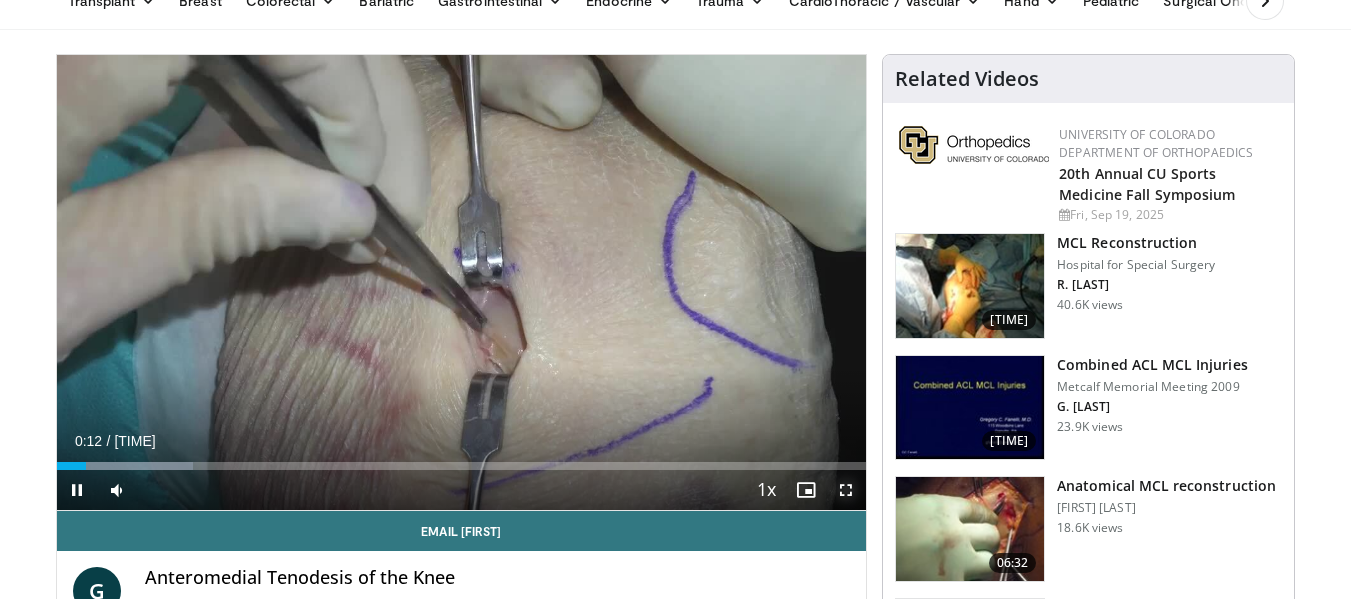 click at bounding box center (846, 490) 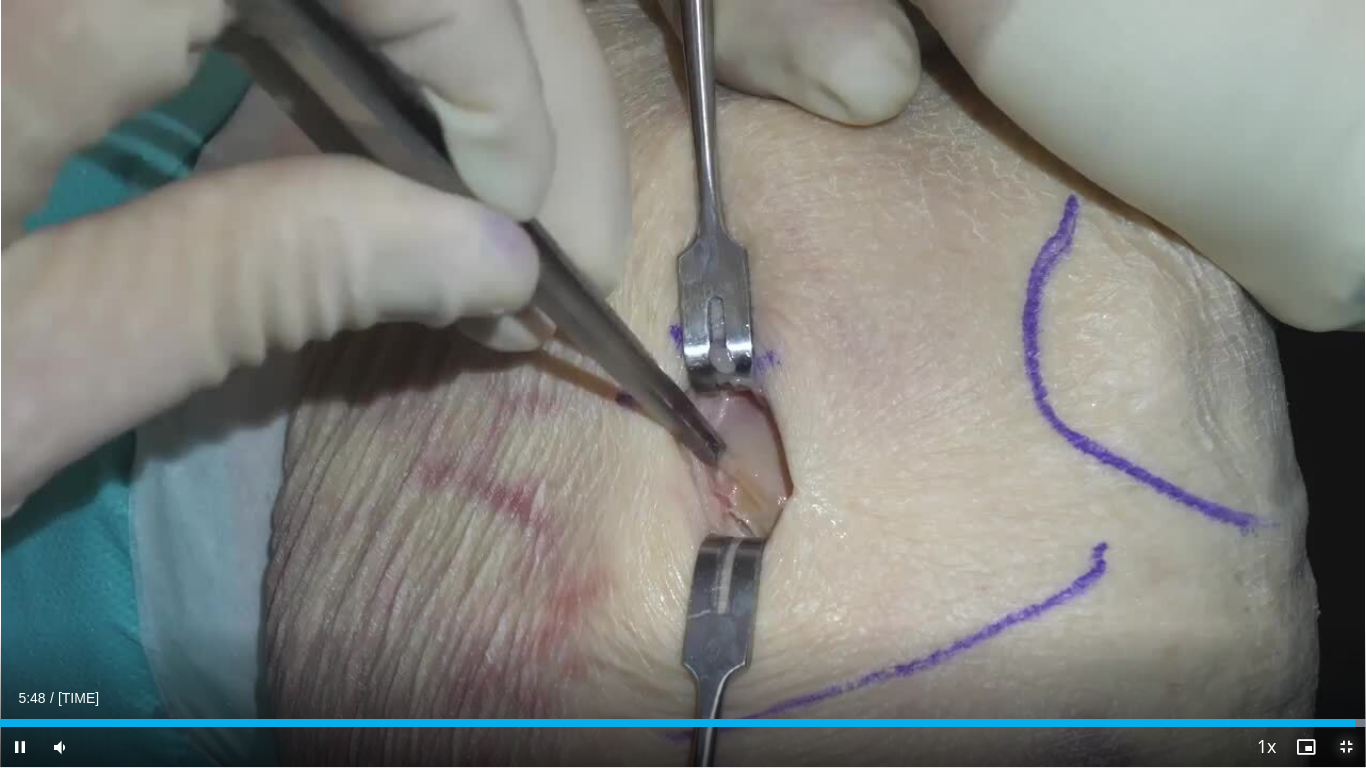 click at bounding box center [1346, 747] 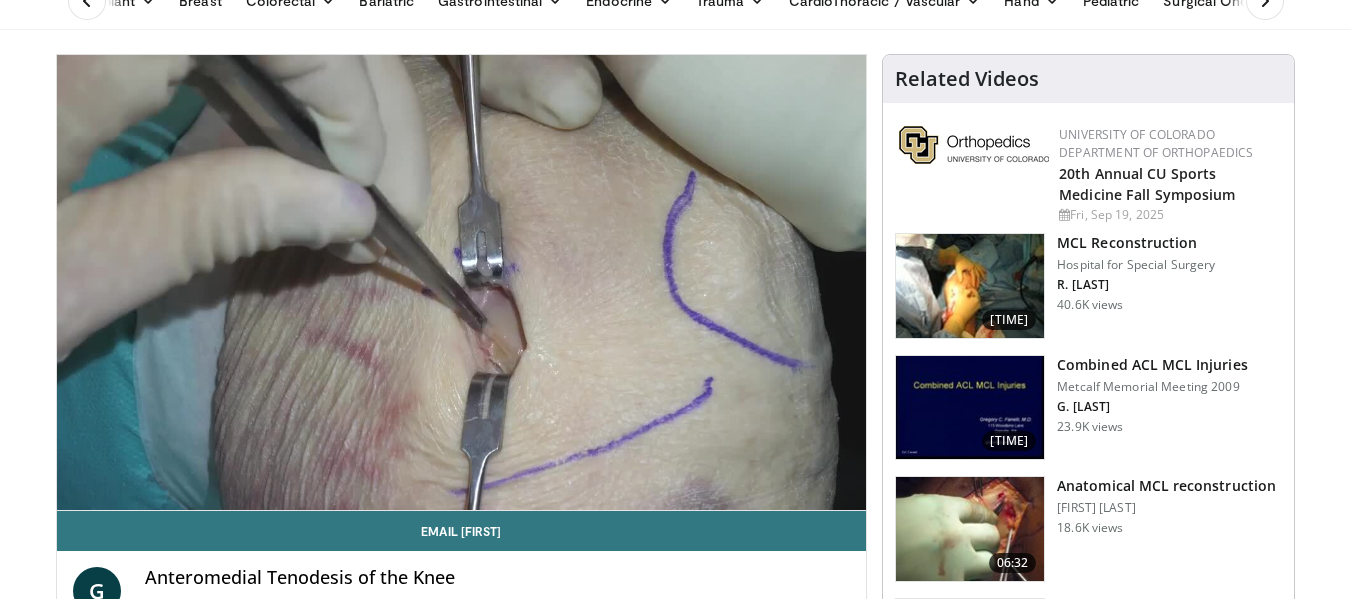 click at bounding box center [970, 286] 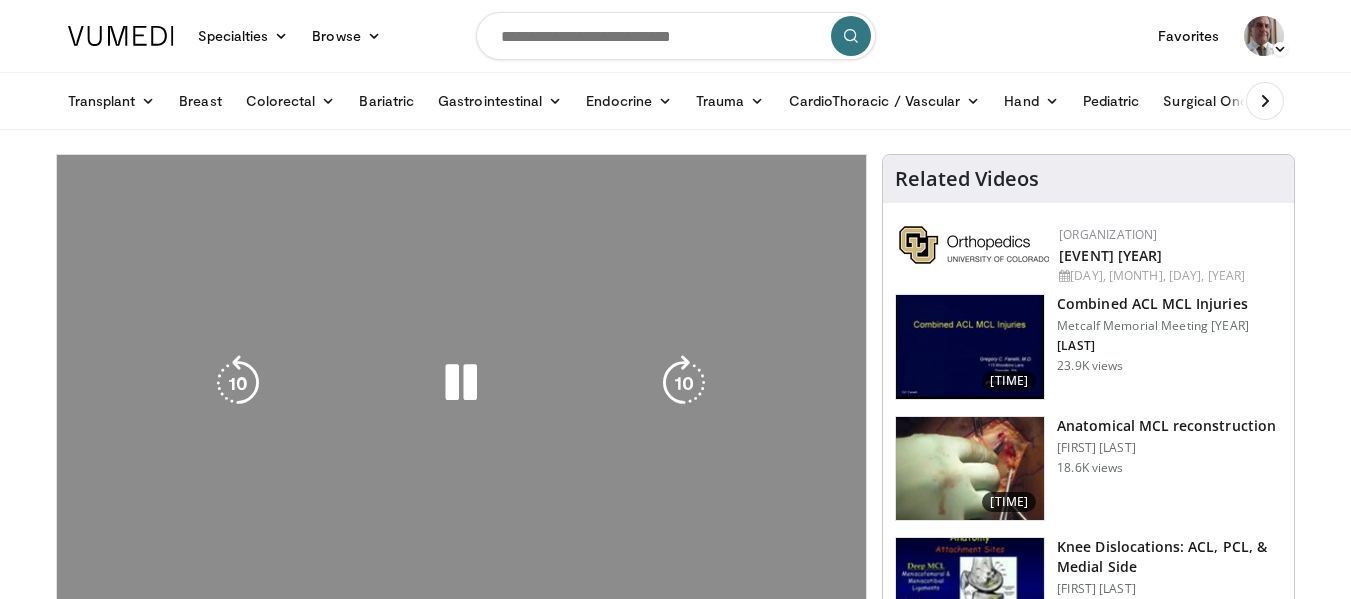 scroll, scrollTop: 0, scrollLeft: 0, axis: both 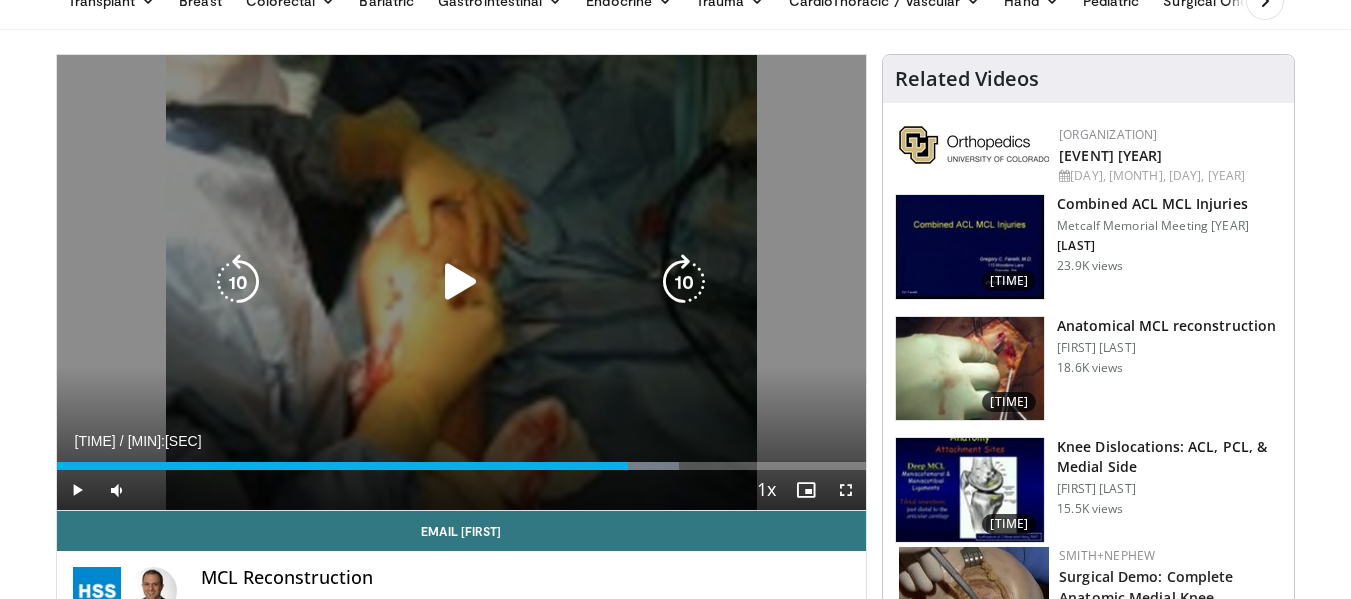click at bounding box center (461, 282) 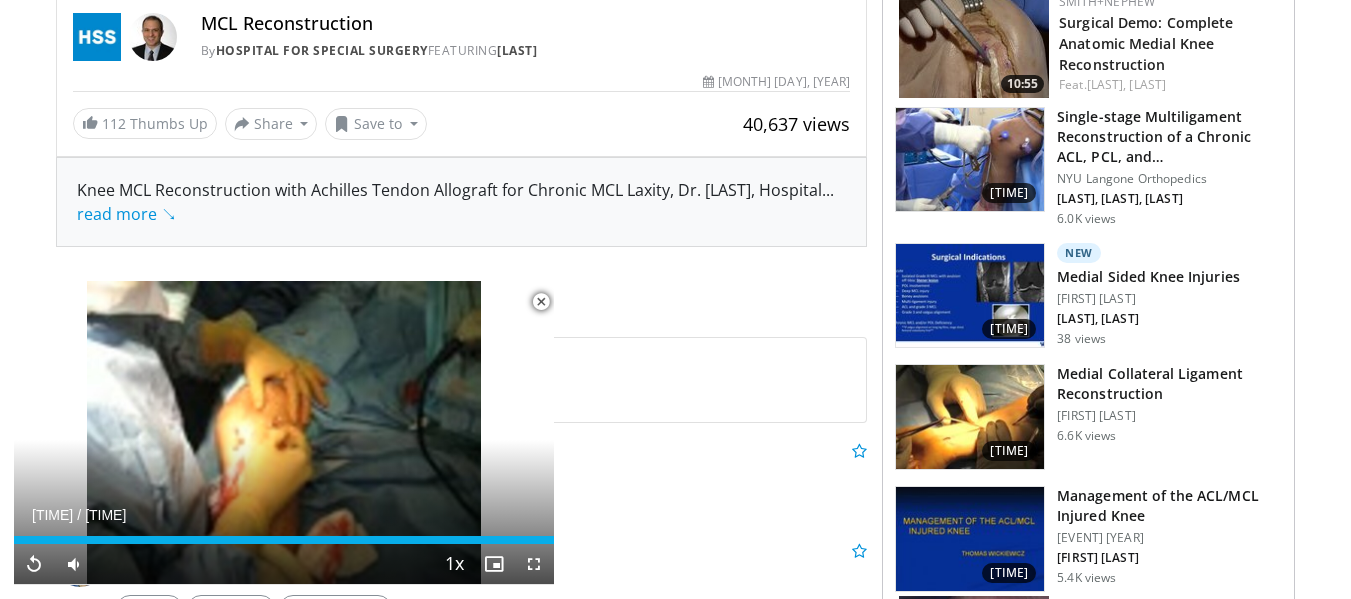 scroll, scrollTop: 700, scrollLeft: 0, axis: vertical 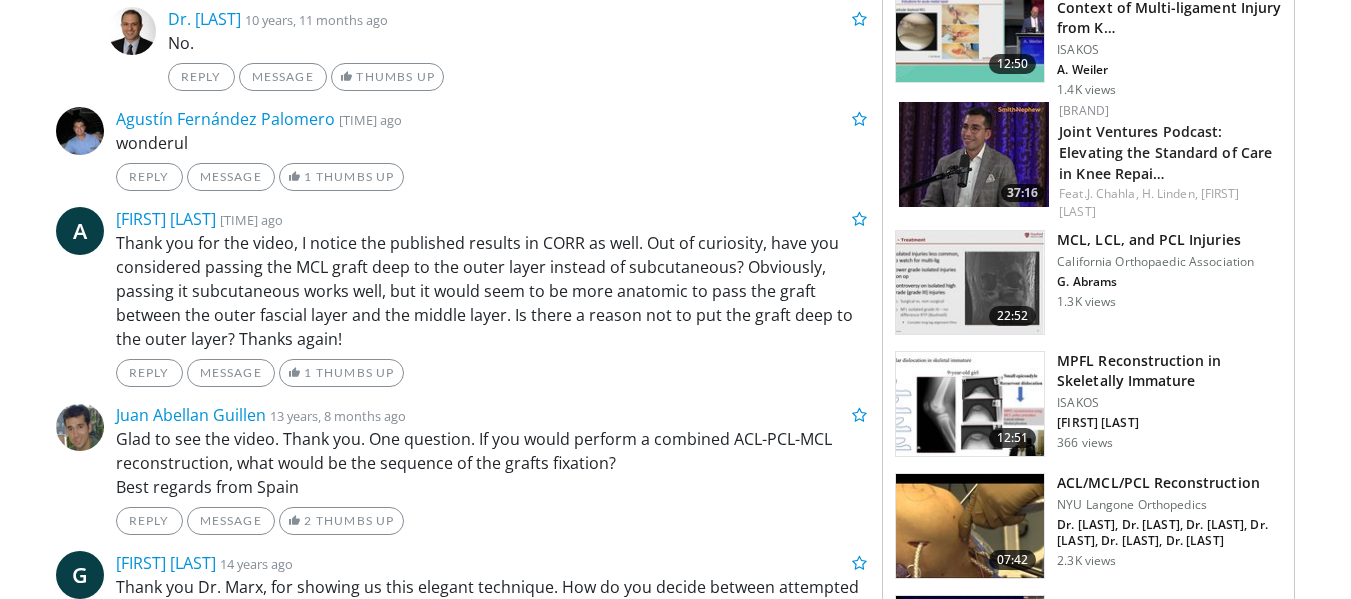 click at bounding box center [974, 154] 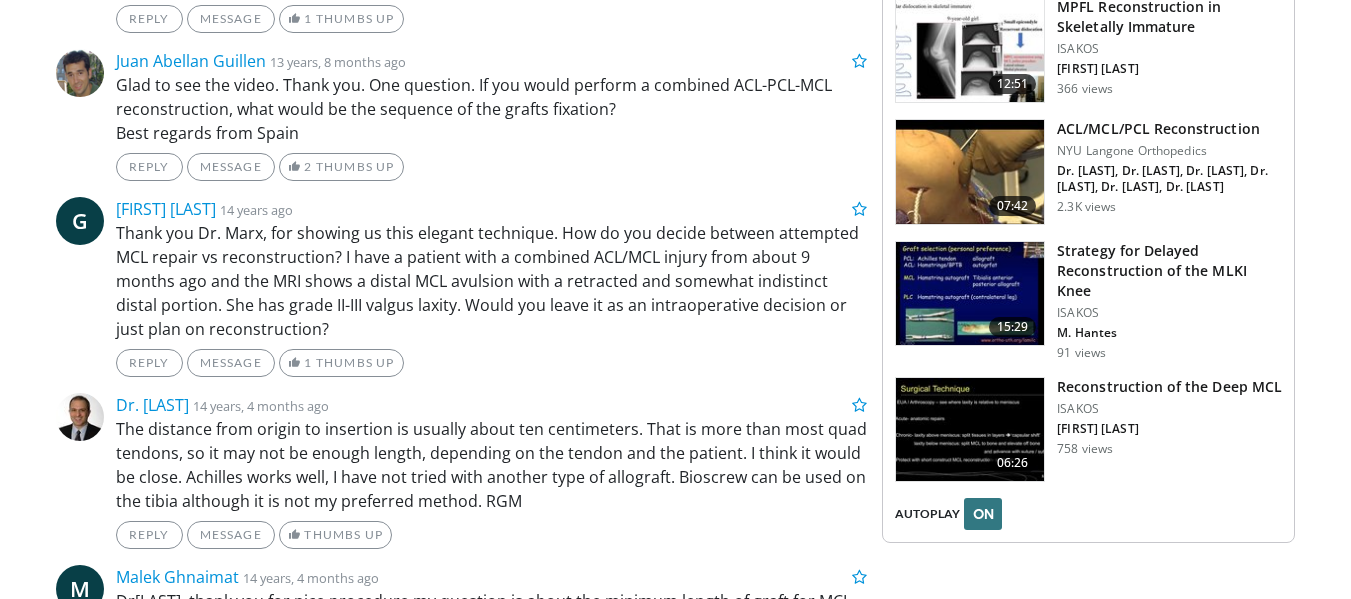 scroll, scrollTop: 2326, scrollLeft: 0, axis: vertical 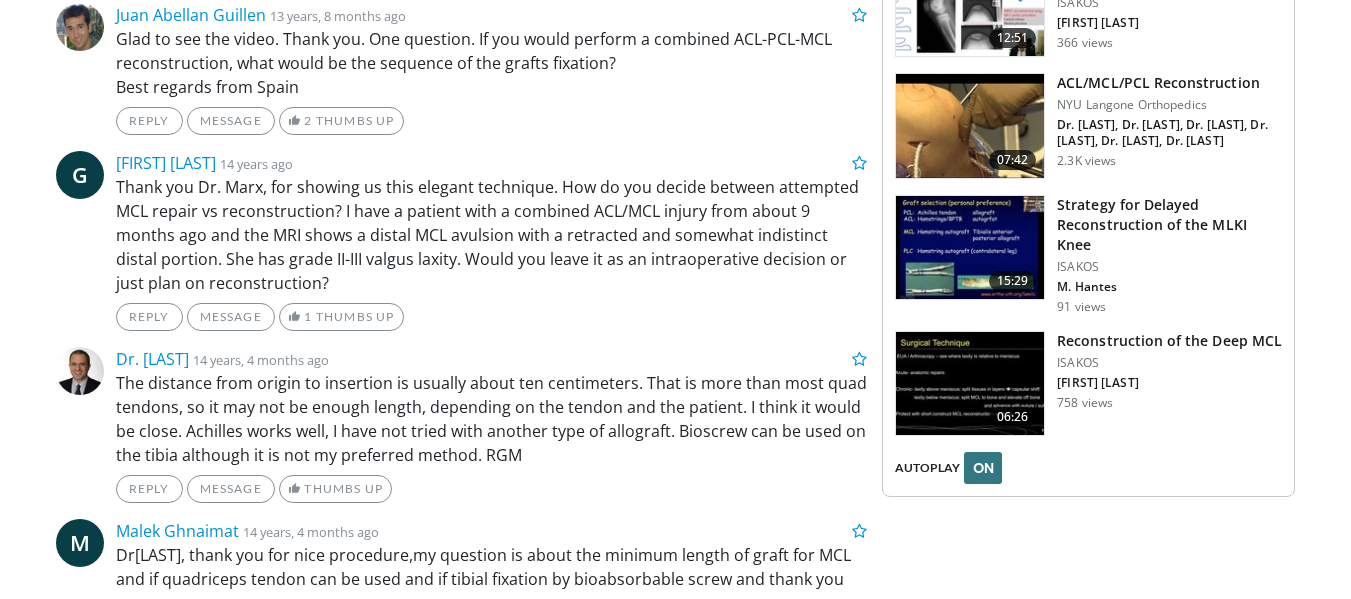 click at bounding box center [970, 248] 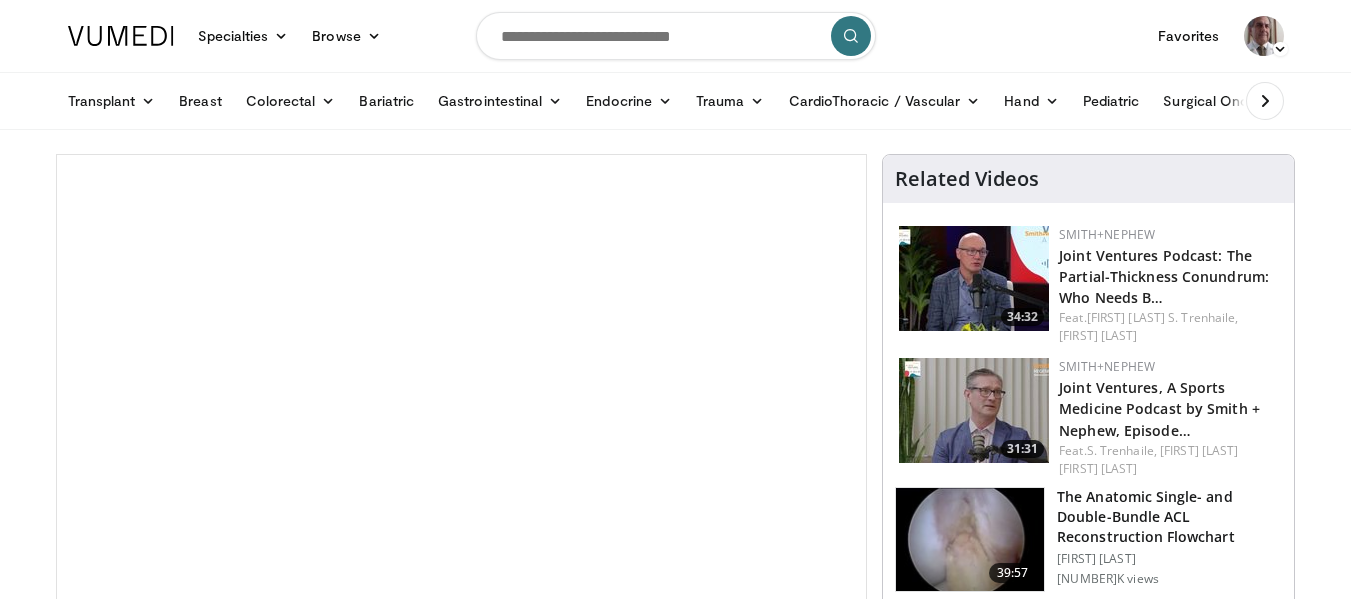 scroll, scrollTop: 0, scrollLeft: 0, axis: both 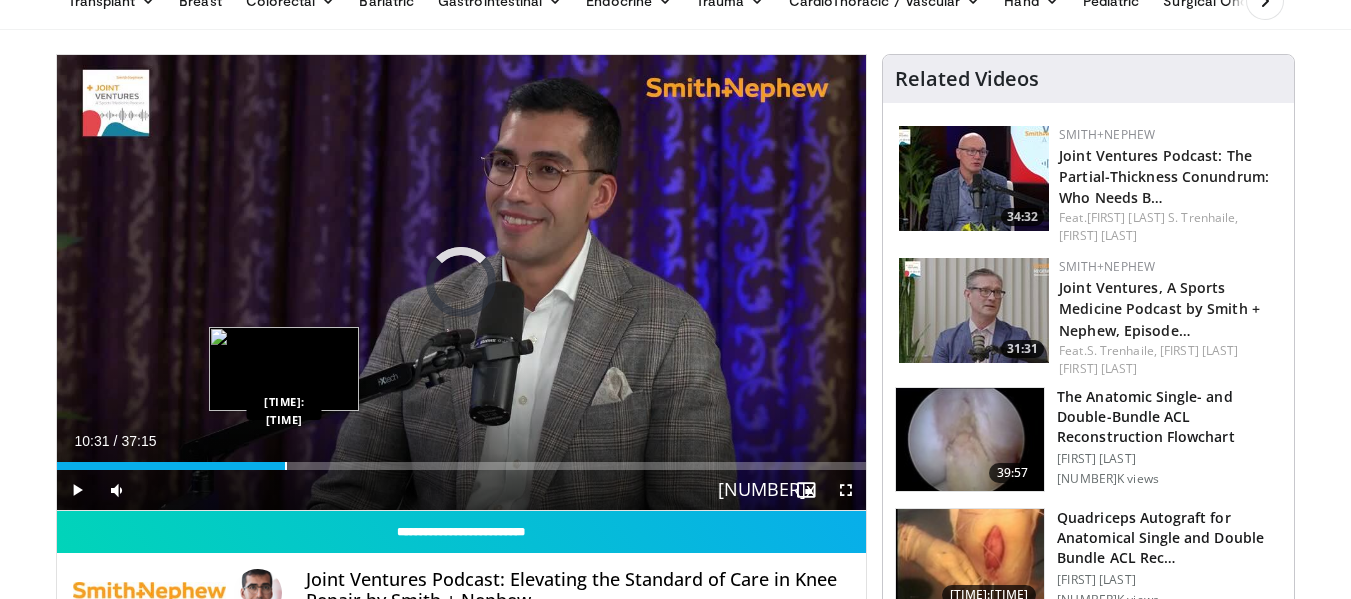 click on "Loaded :  5.77% 10:31 10:29" at bounding box center (462, 460) 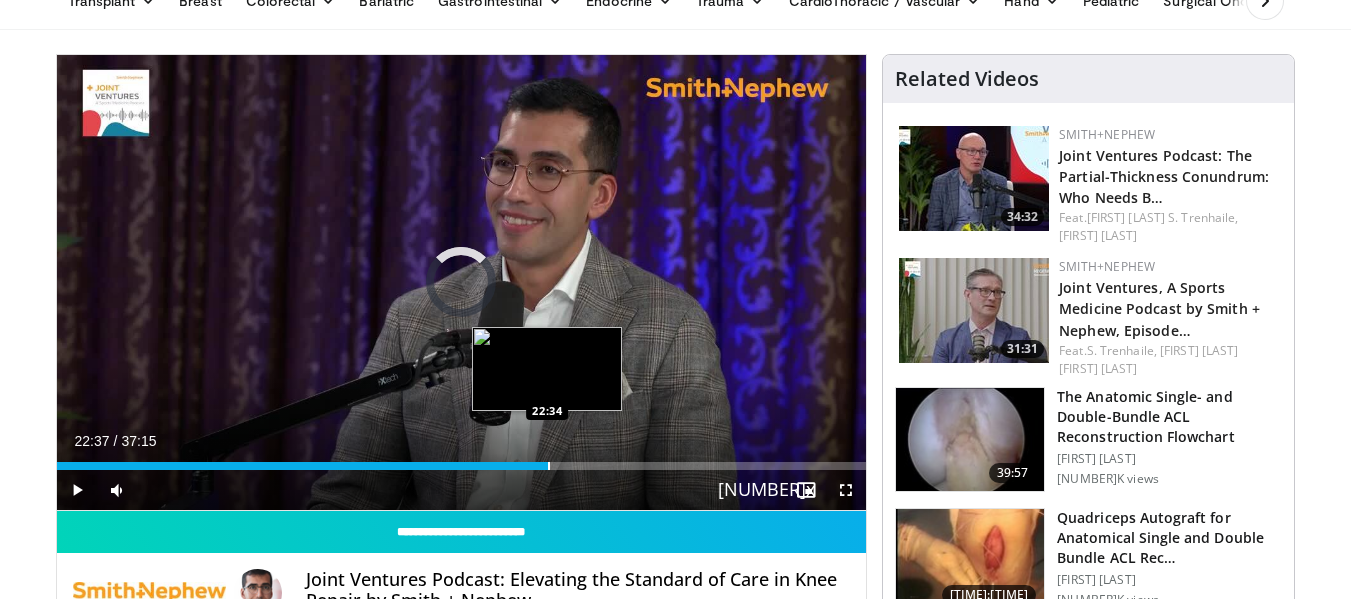 click at bounding box center (549, 466) 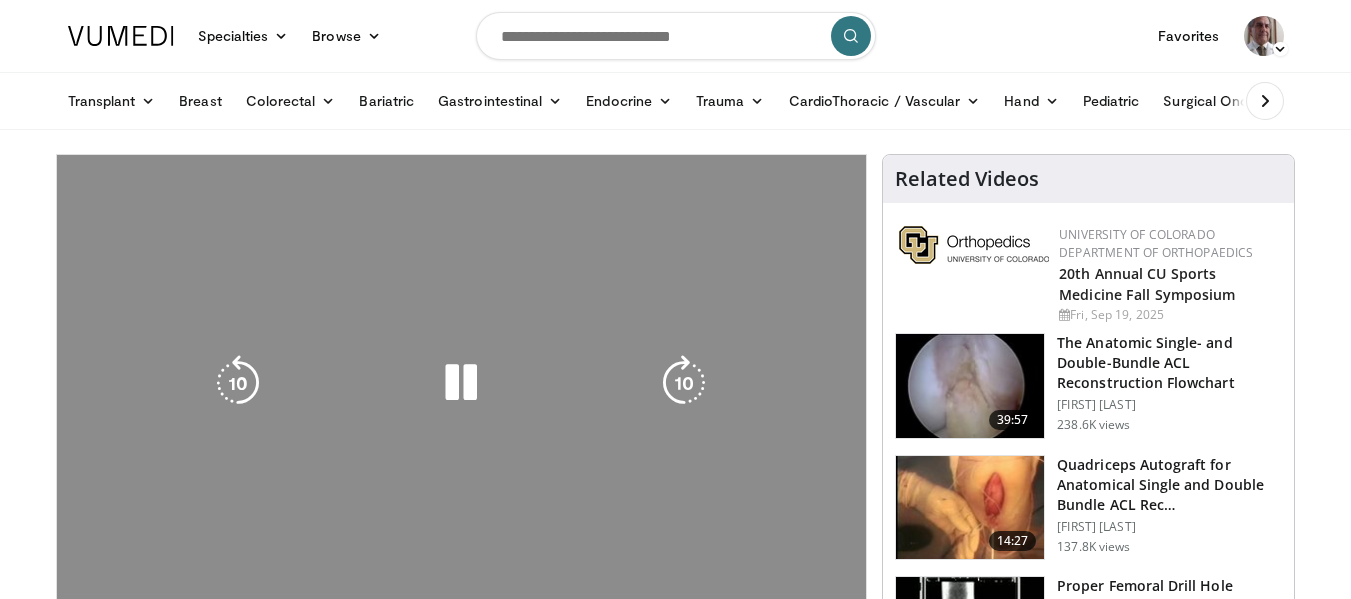 scroll, scrollTop: 0, scrollLeft: 0, axis: both 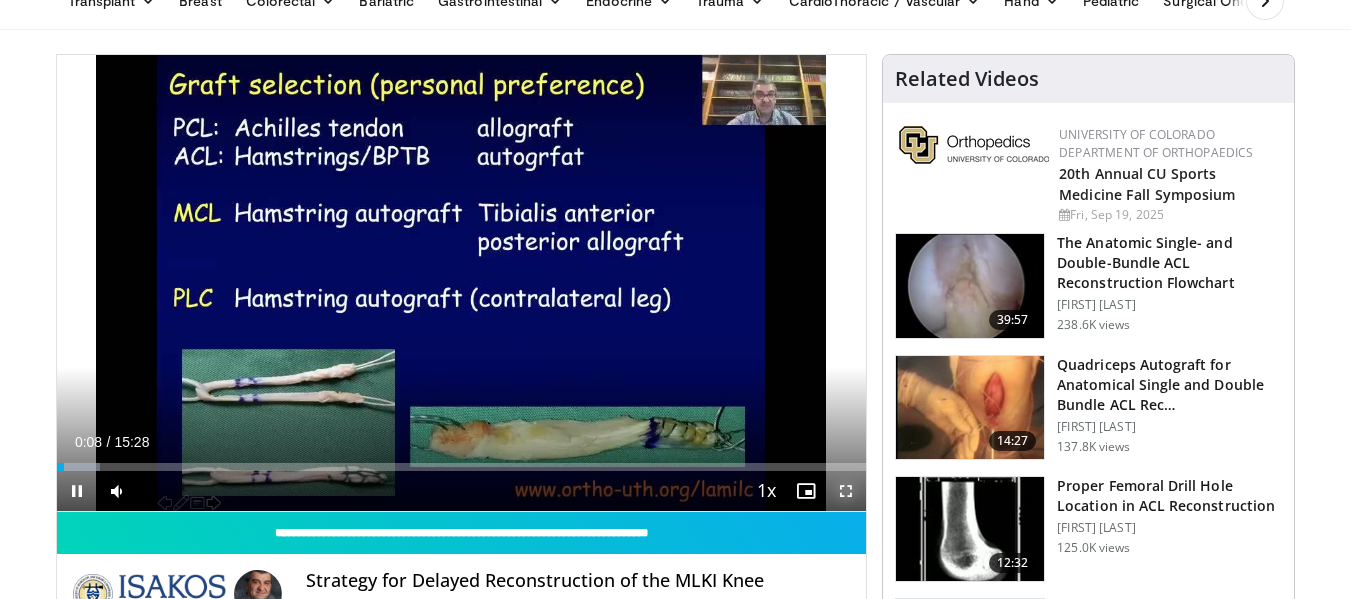 click at bounding box center (846, 491) 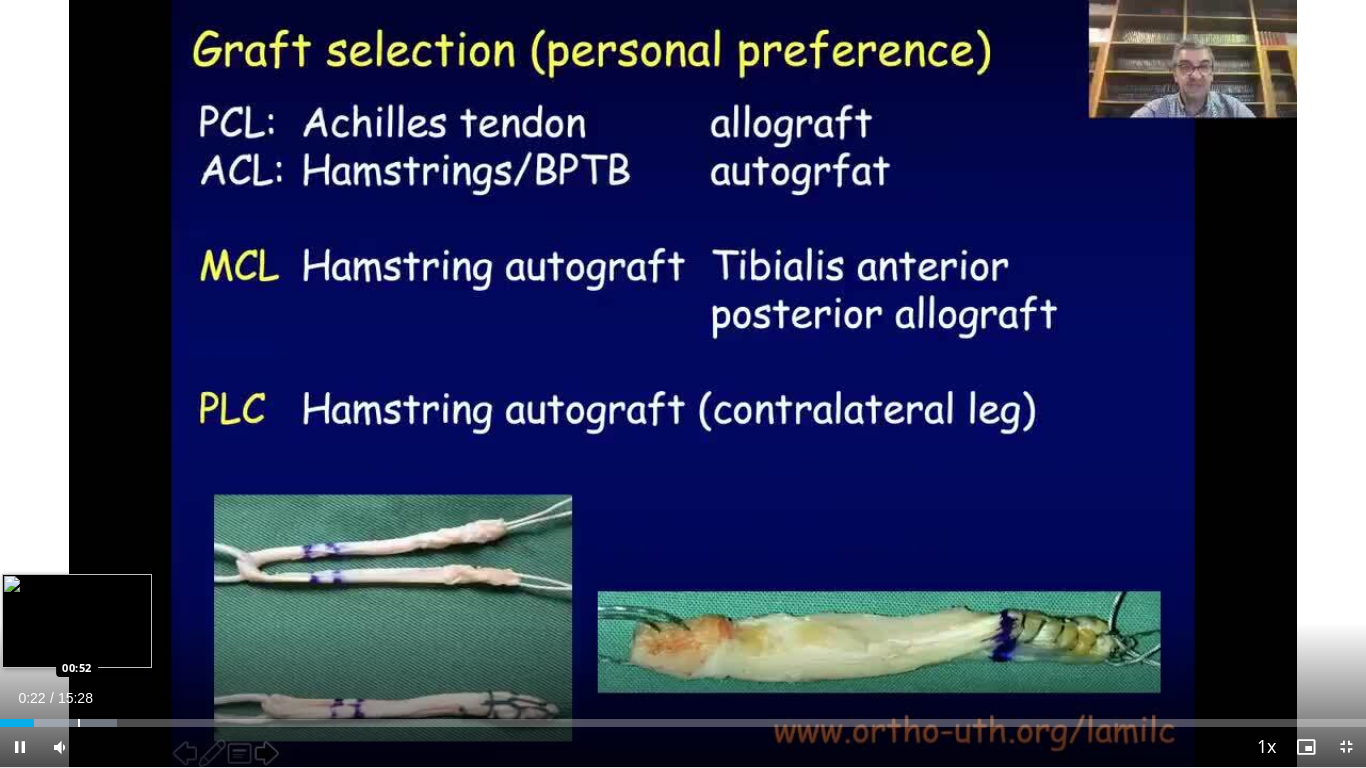 click on "Loaded :  8.54% 00:23 00:52" at bounding box center (683, 717) 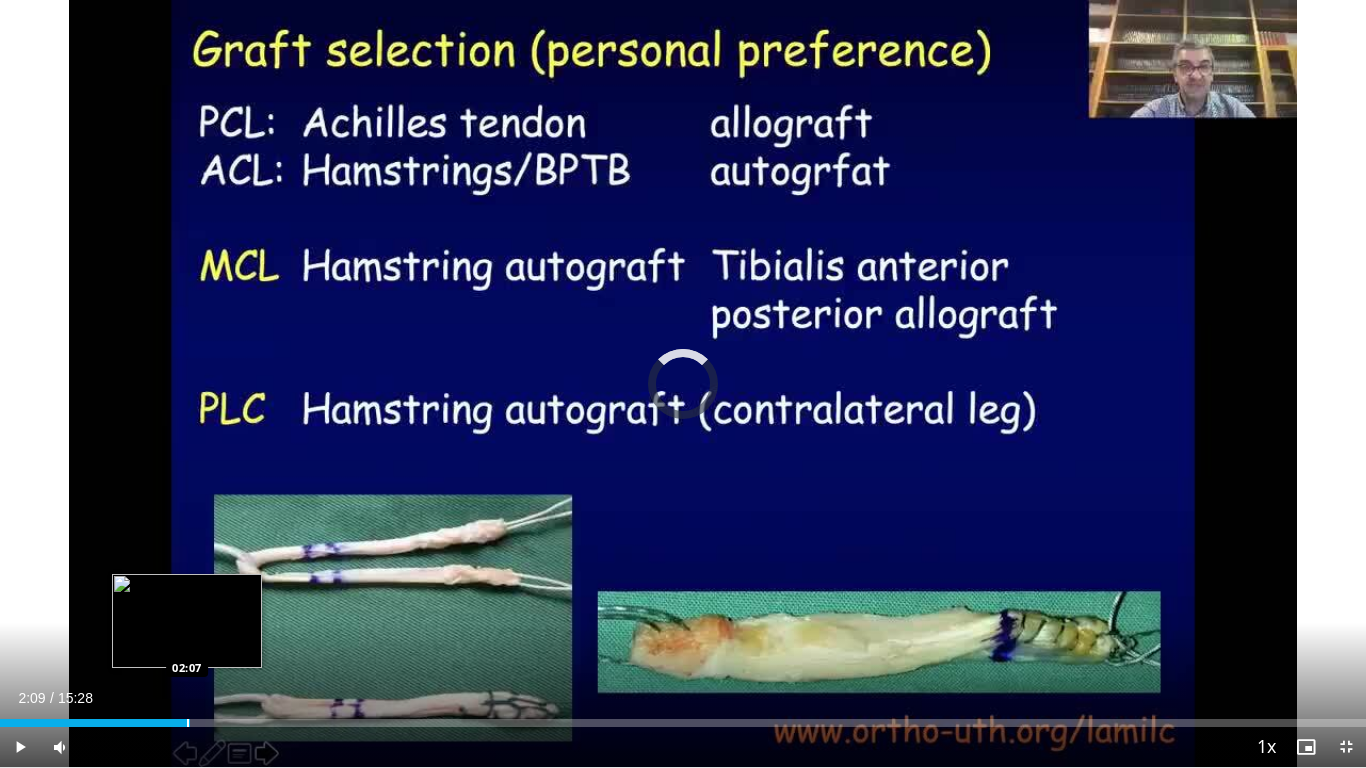 click on "Loaded :  10.68% 02:09 02:07" at bounding box center [683, 723] 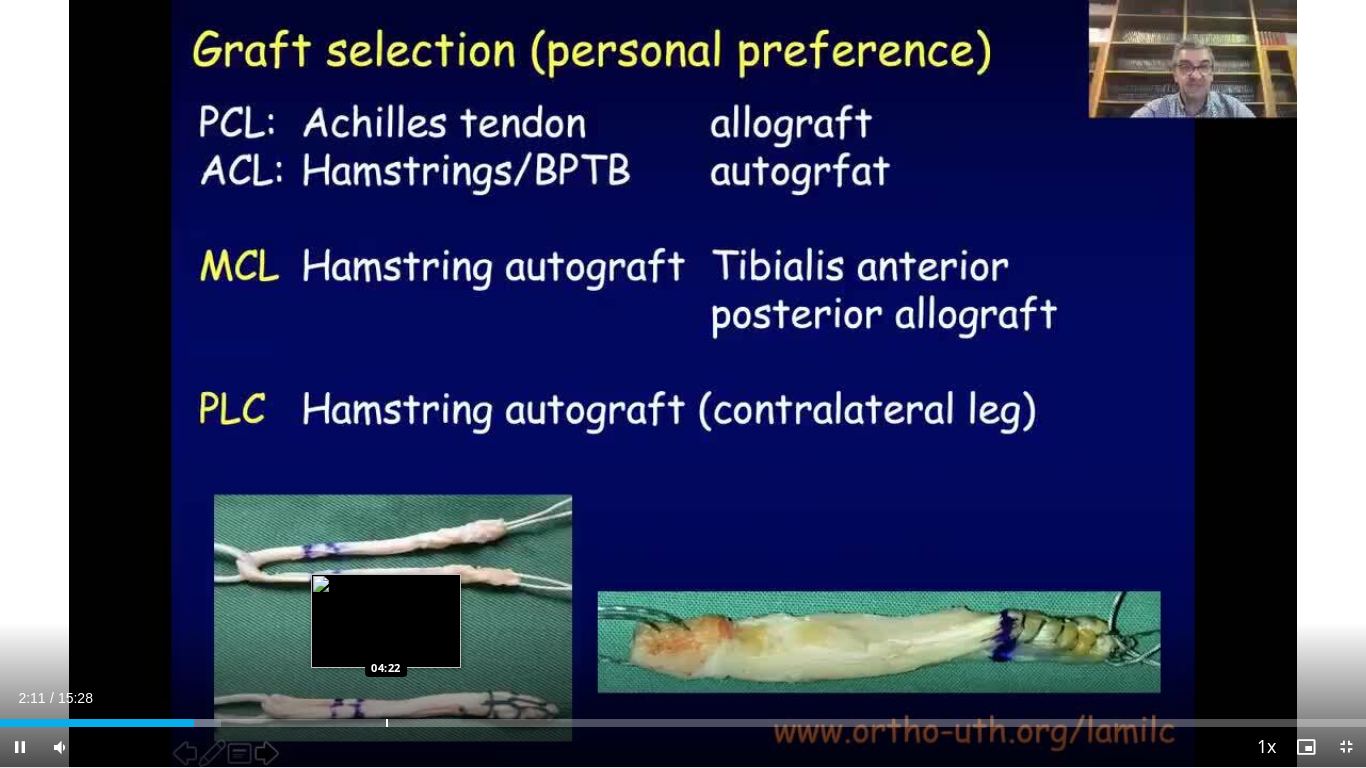 click at bounding box center (387, 723) 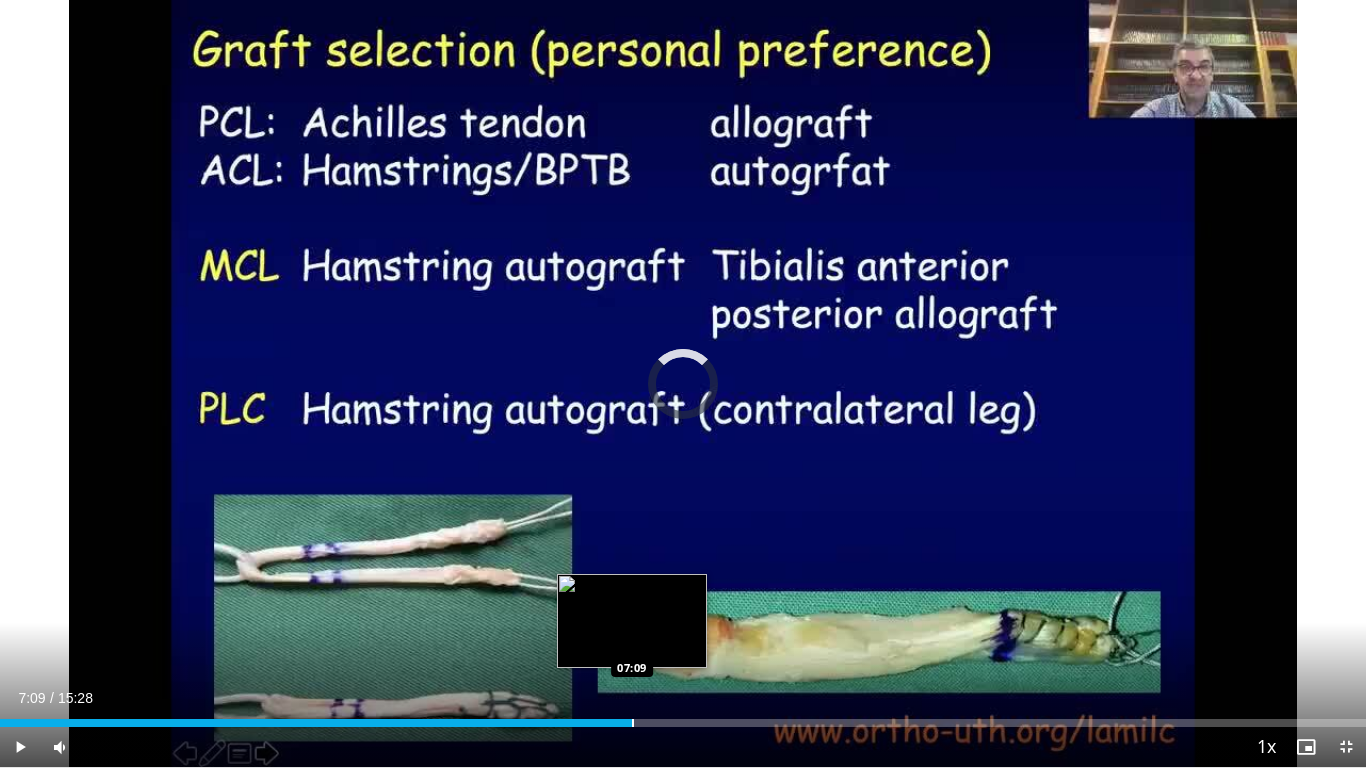 click on "Loaded :  32.32% 07:09 07:09" at bounding box center [683, 717] 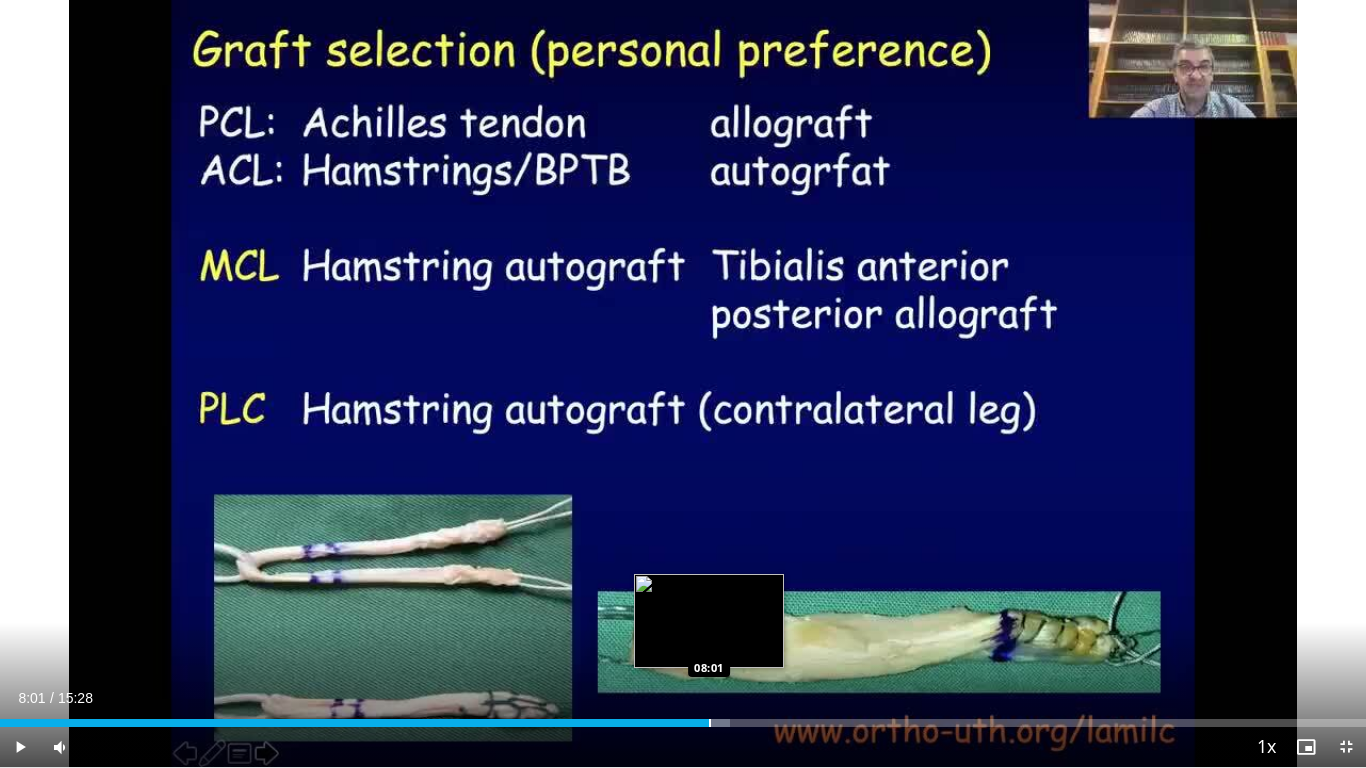 click at bounding box center [710, 723] 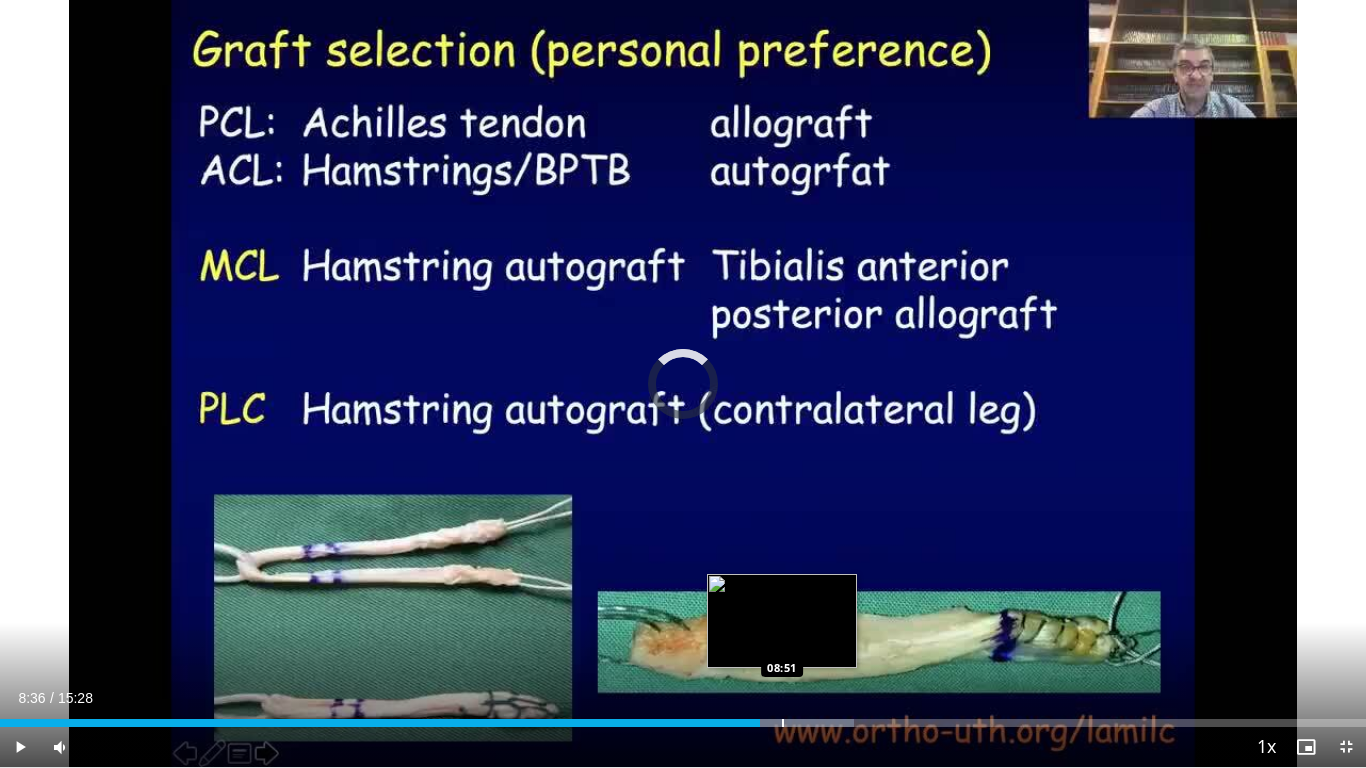 click at bounding box center [783, 723] 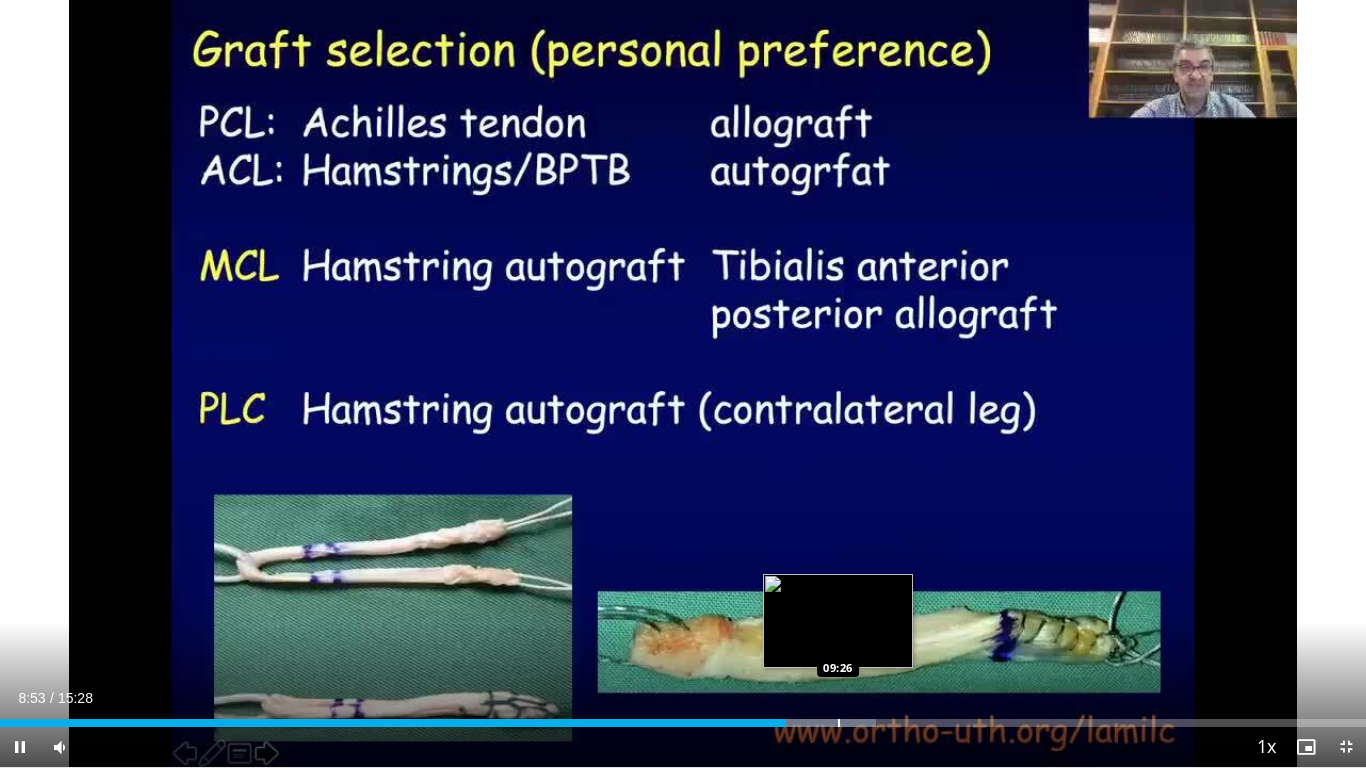 click at bounding box center (839, 723) 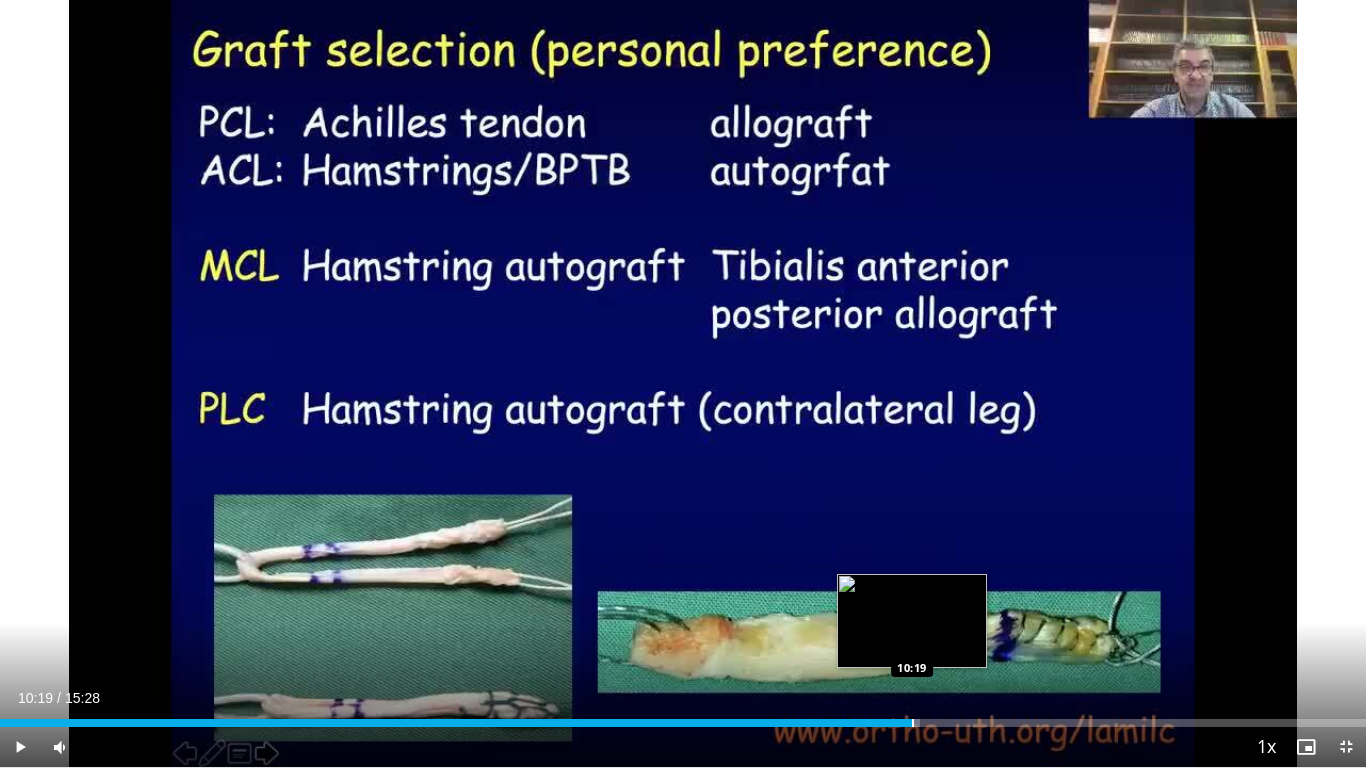 click on "Loaded :  67.33% 09:33 10:19" at bounding box center (683, 717) 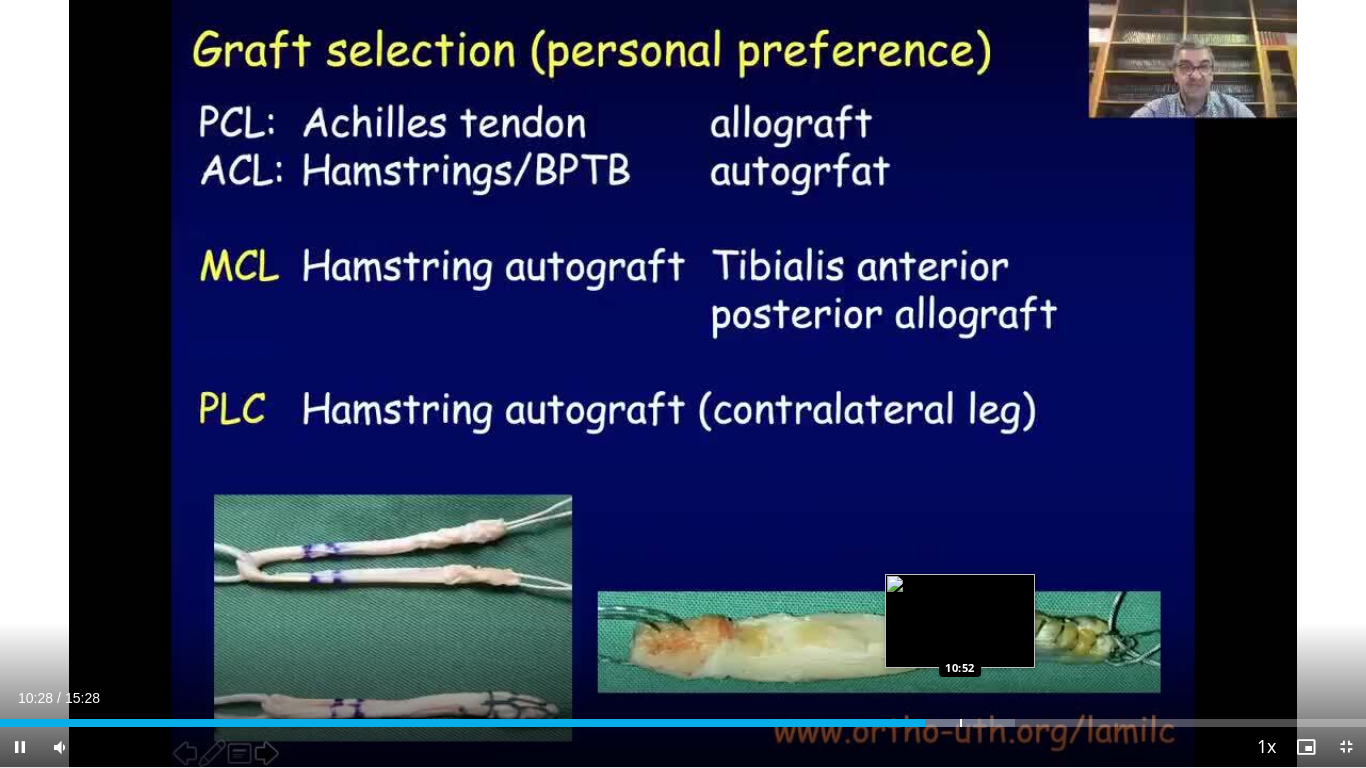 click at bounding box center (961, 723) 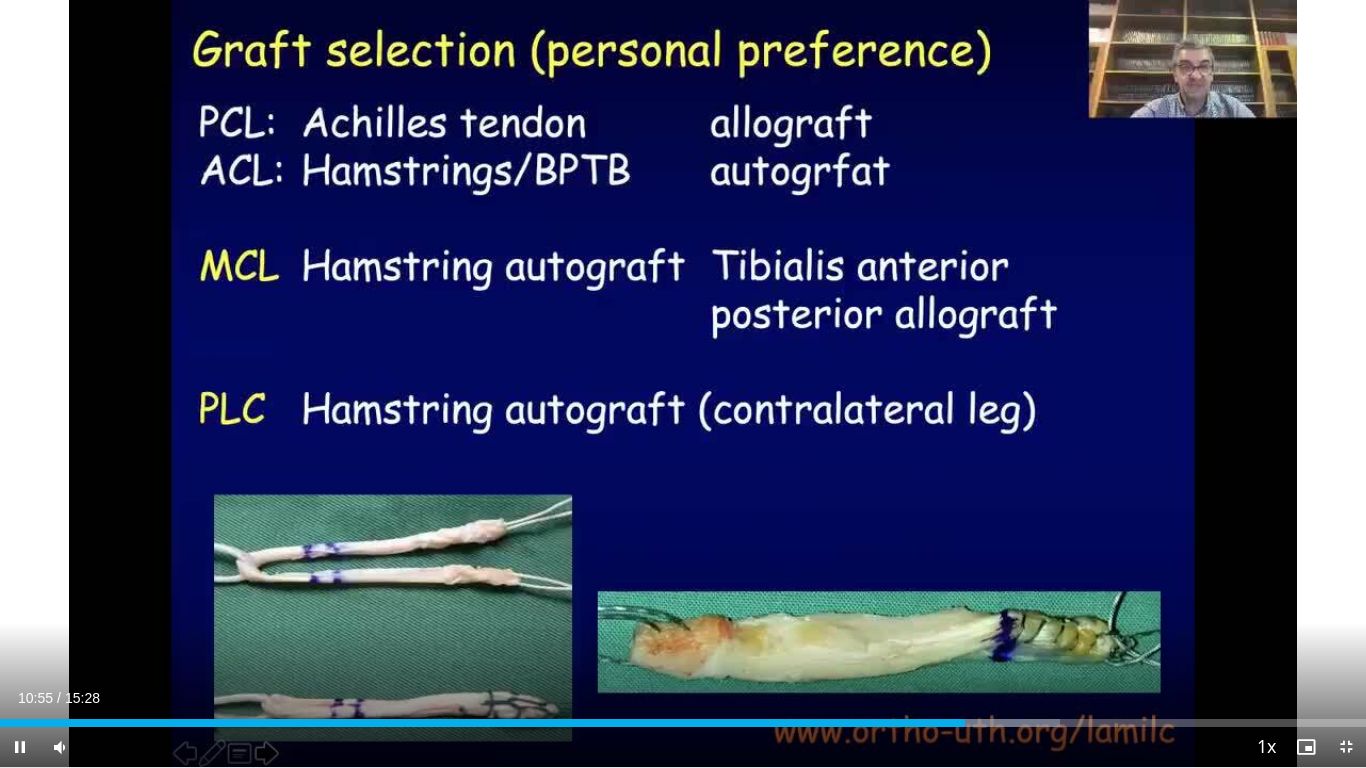 click on "**********" at bounding box center [683, 384] 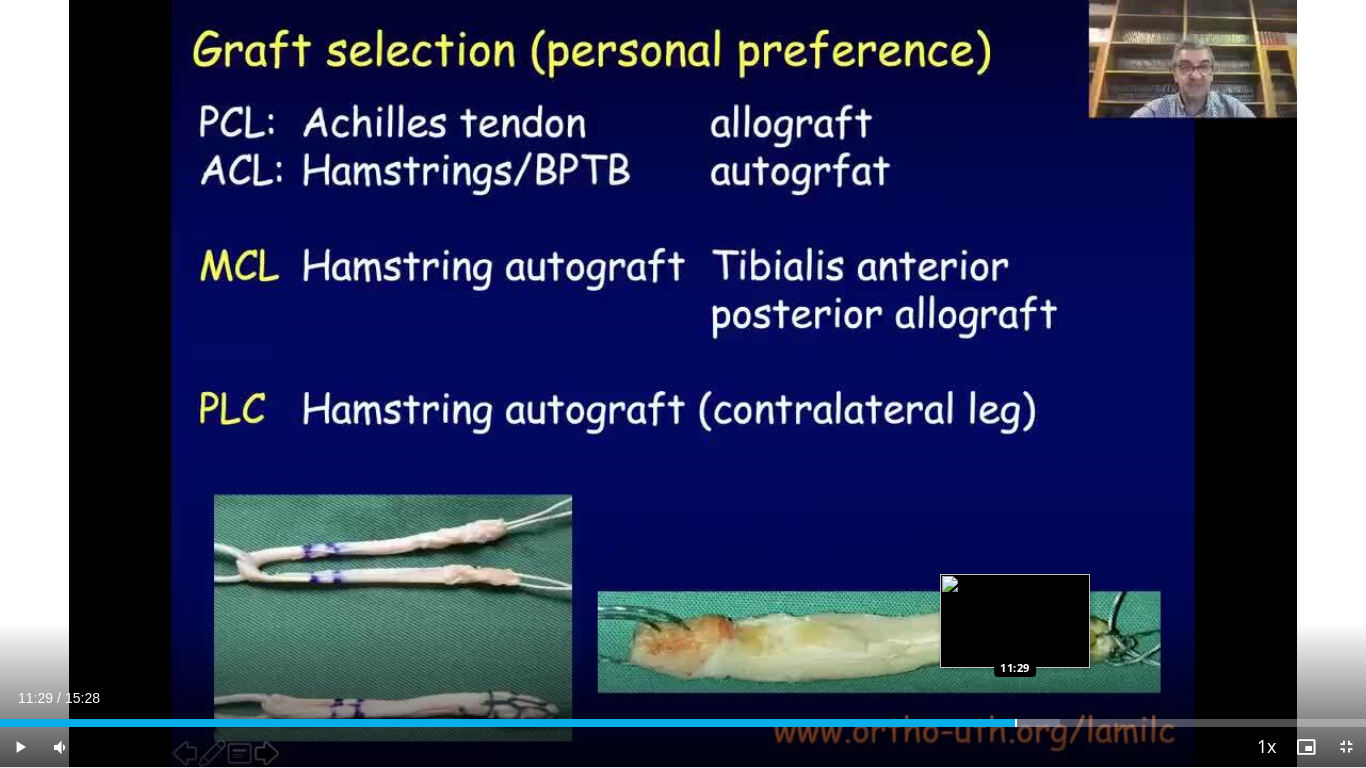 click at bounding box center [1016, 723] 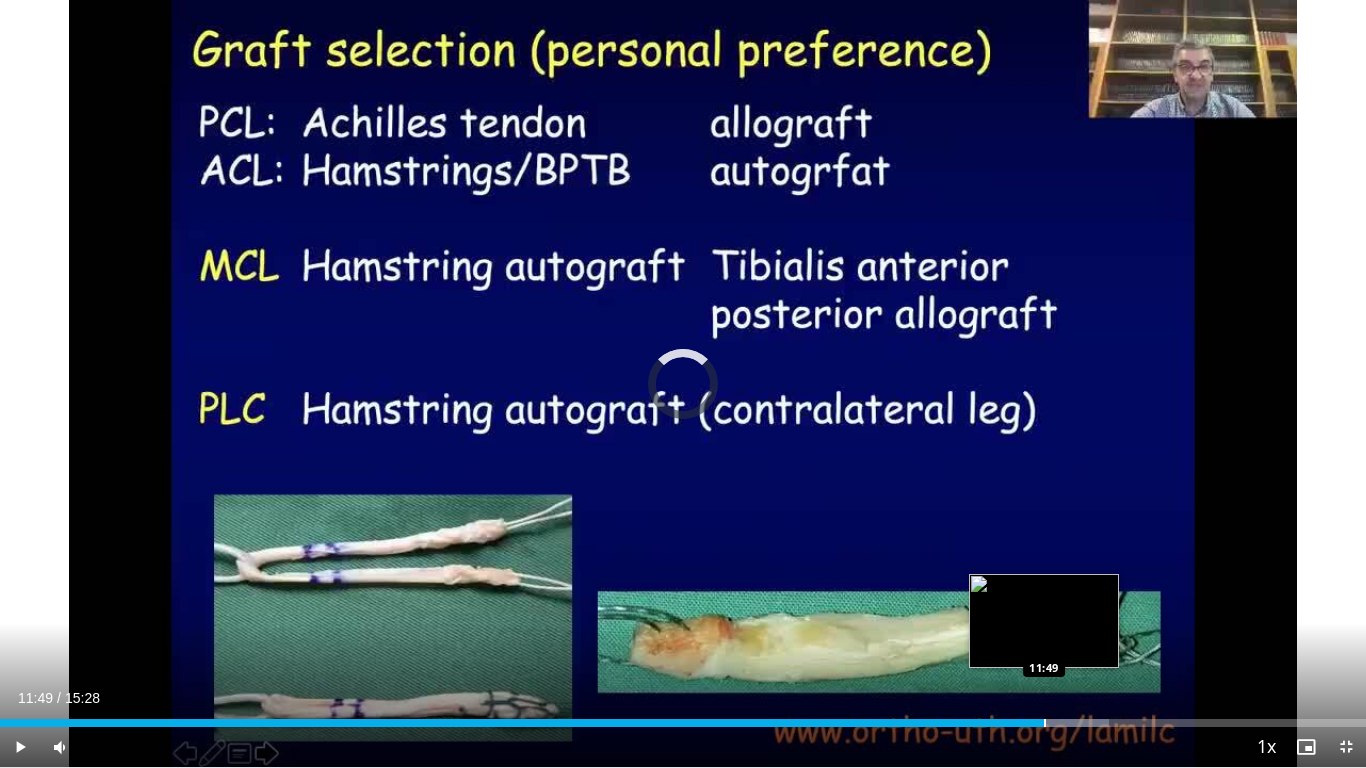 click at bounding box center (1045, 723) 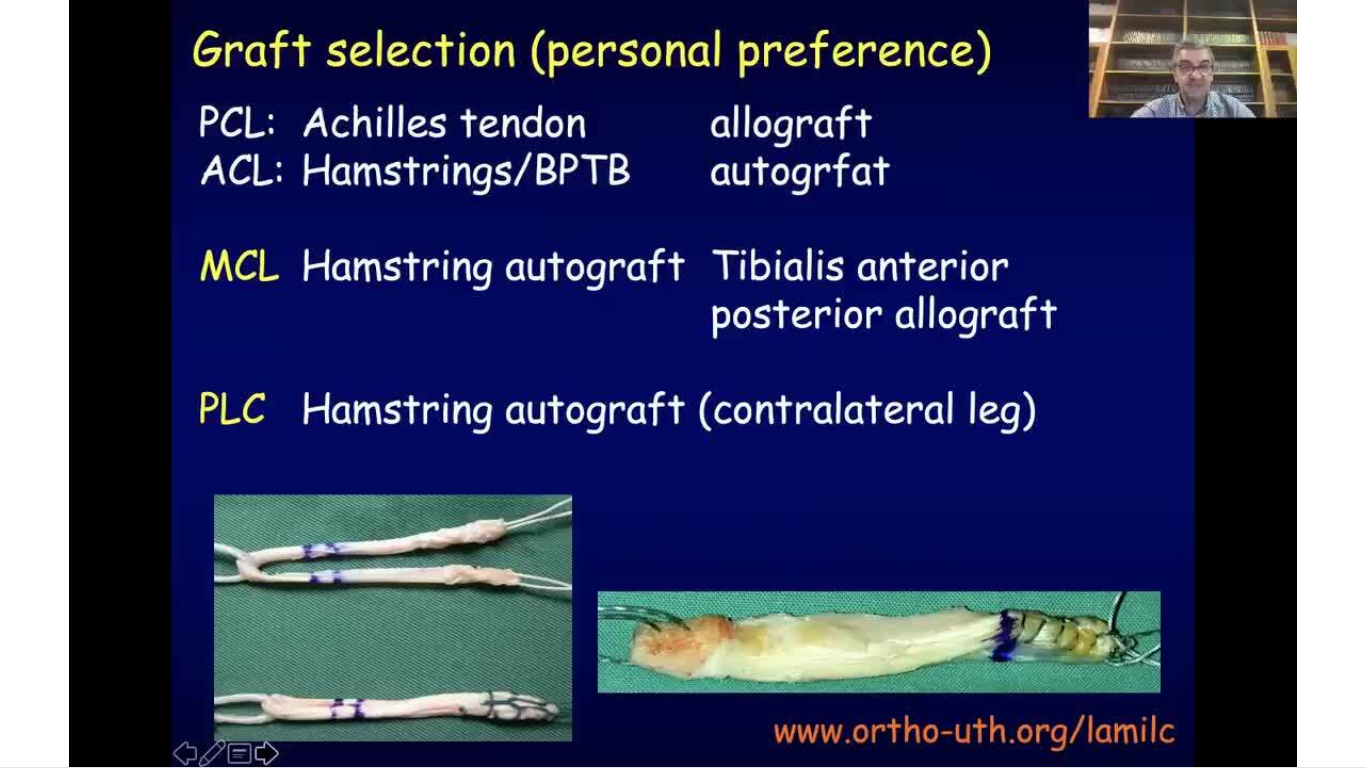 click on "10 seconds
Tap to unmute" at bounding box center [683, 383] 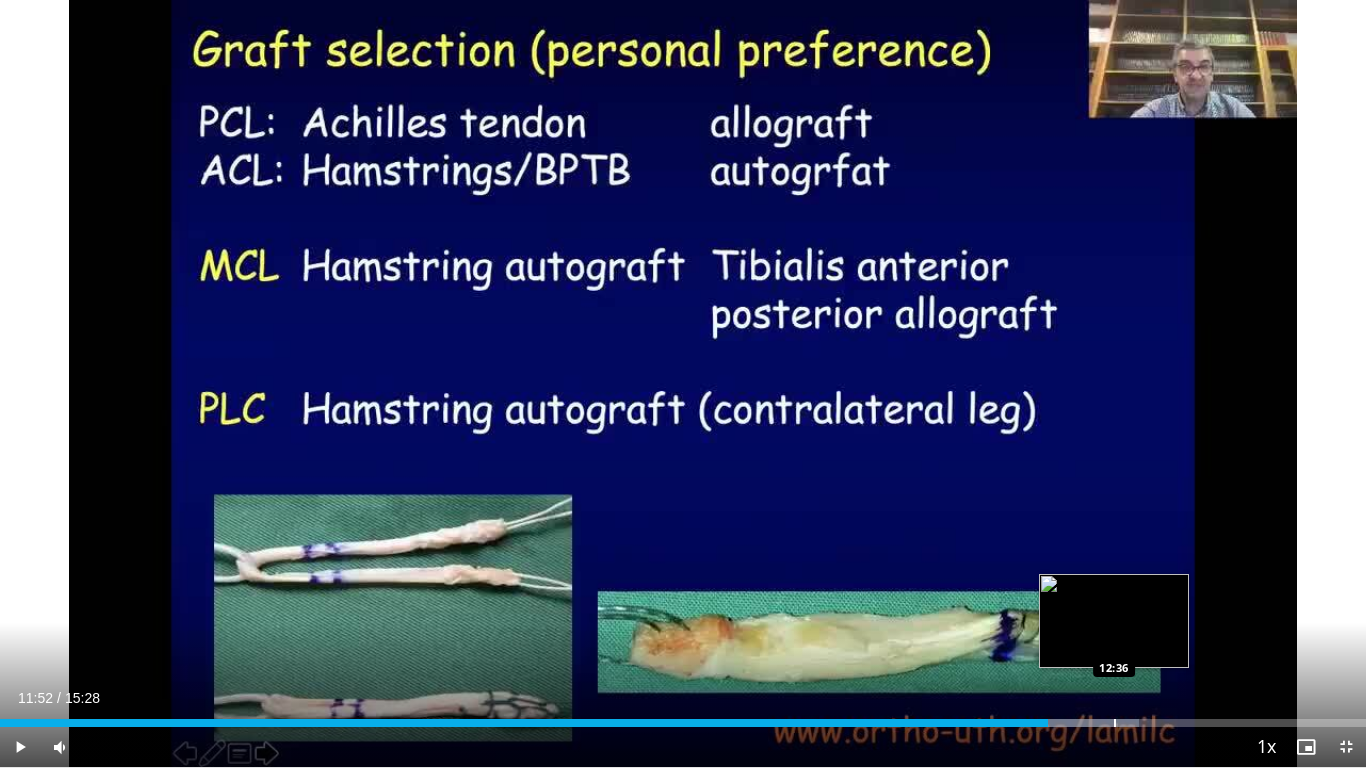click at bounding box center (1115, 723) 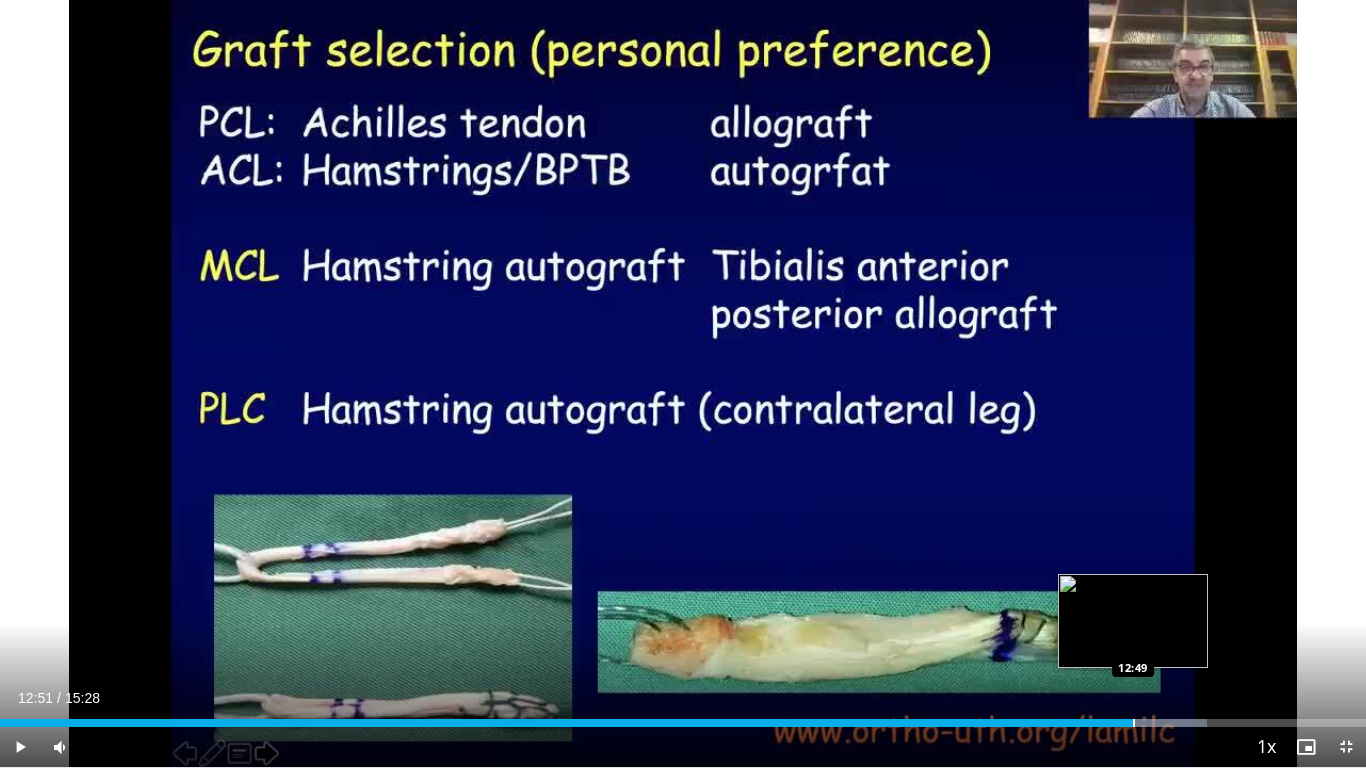 click at bounding box center [1138, 723] 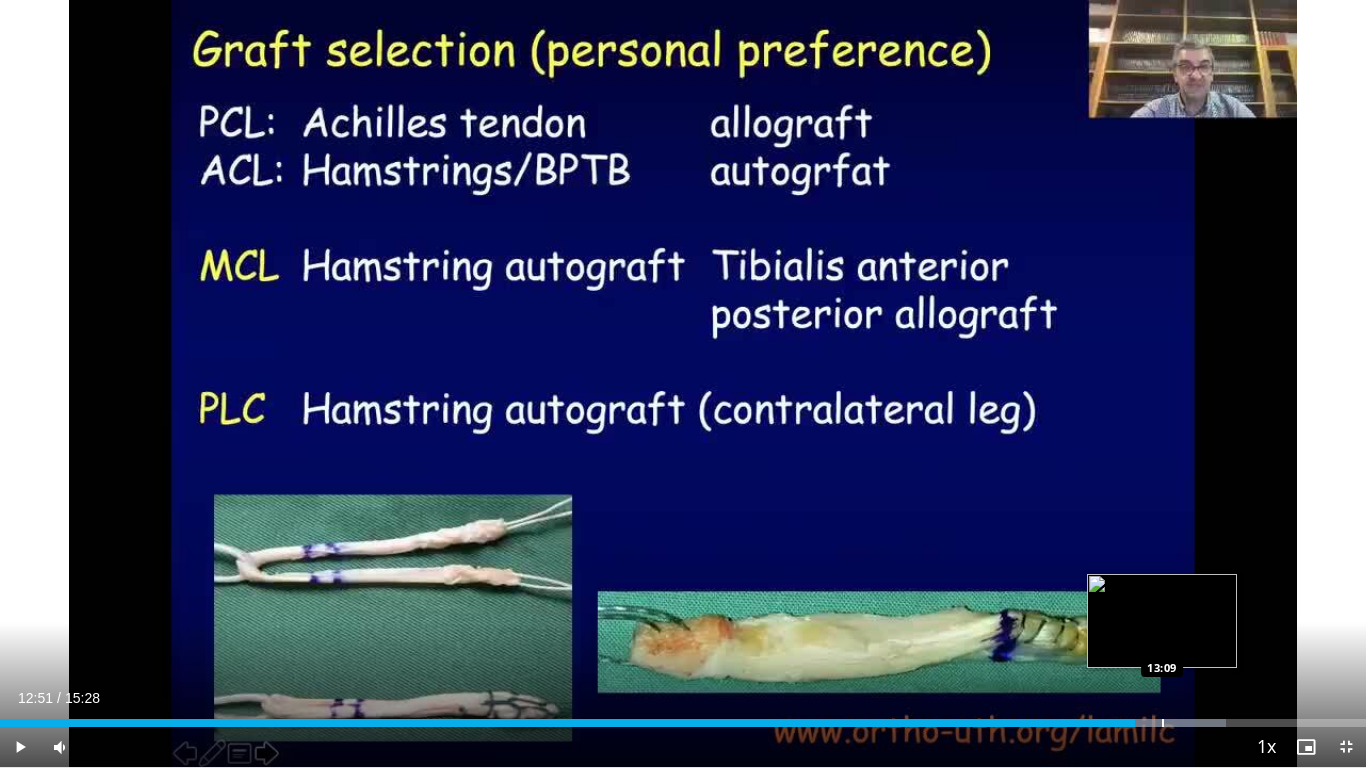 click on "Loaded :  89.77% 12:51 13:09" at bounding box center (683, 717) 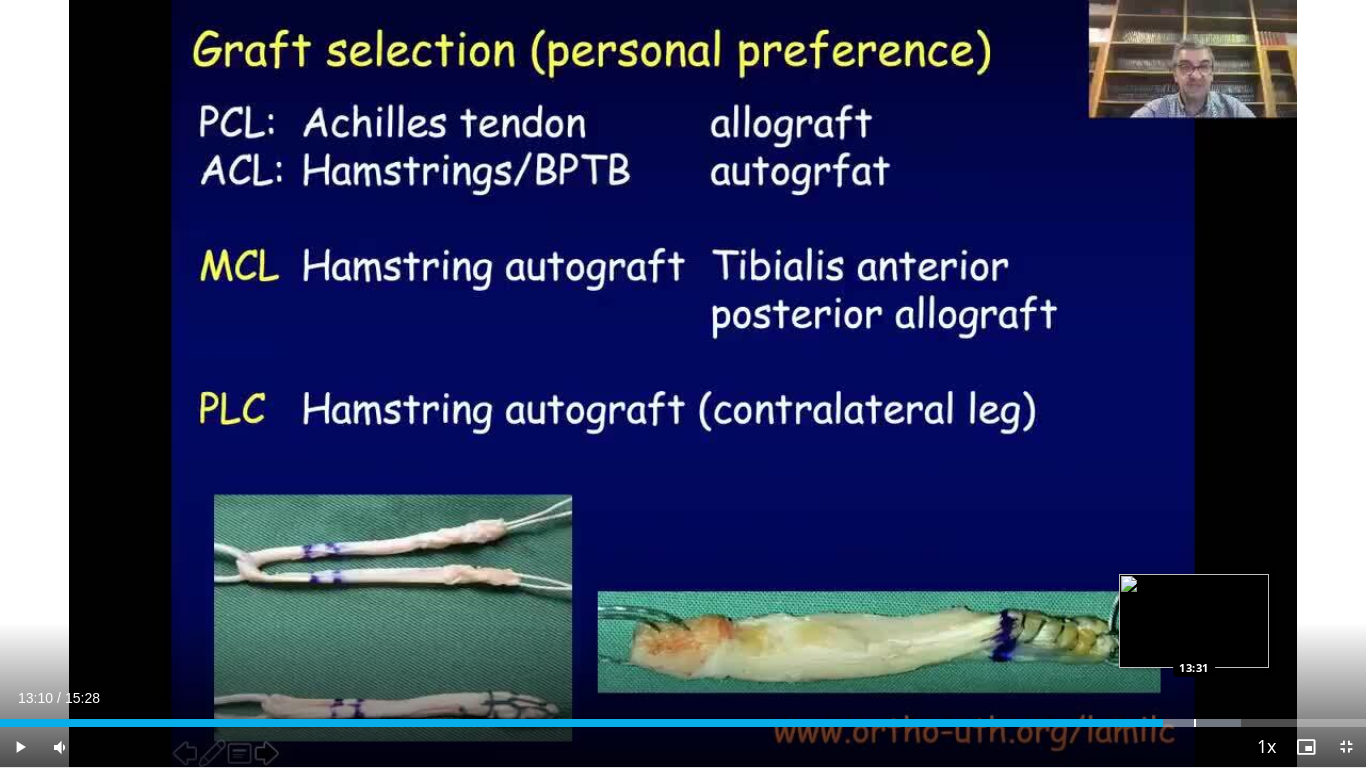 click on "Loaded :  90.84% 13:10 13:31" at bounding box center [683, 717] 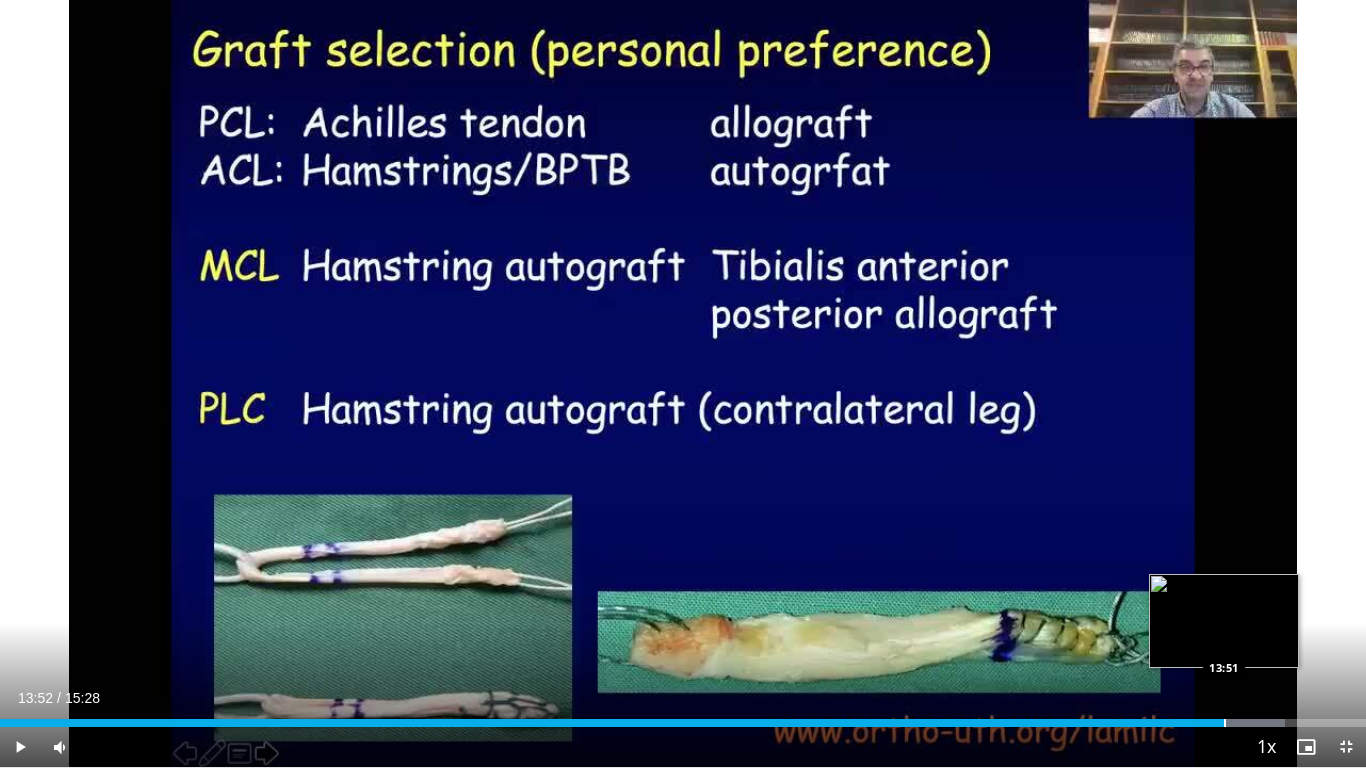 click on "Loaded :  94.05% 13:52 13:51" at bounding box center (683, 717) 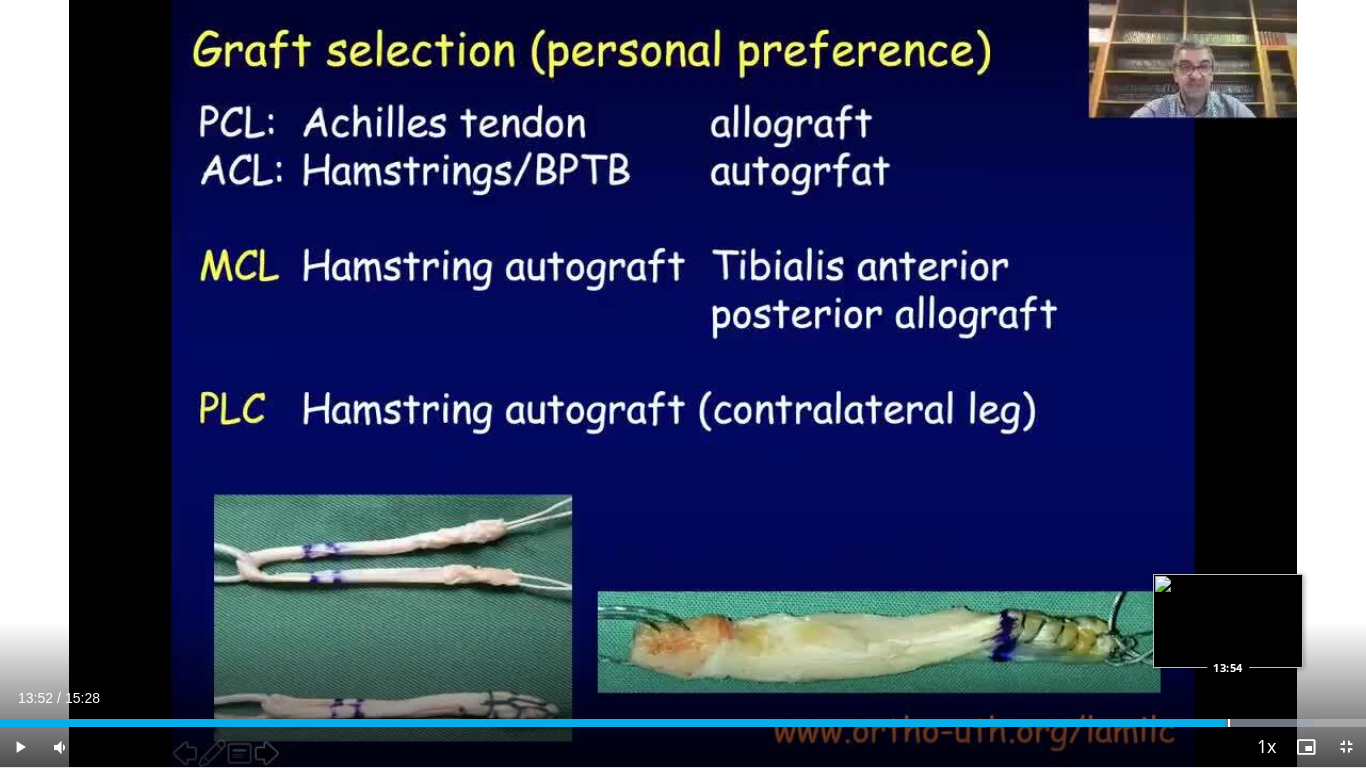 click on "Loaded :  96.19% 13:52 13:54" at bounding box center [683, 717] 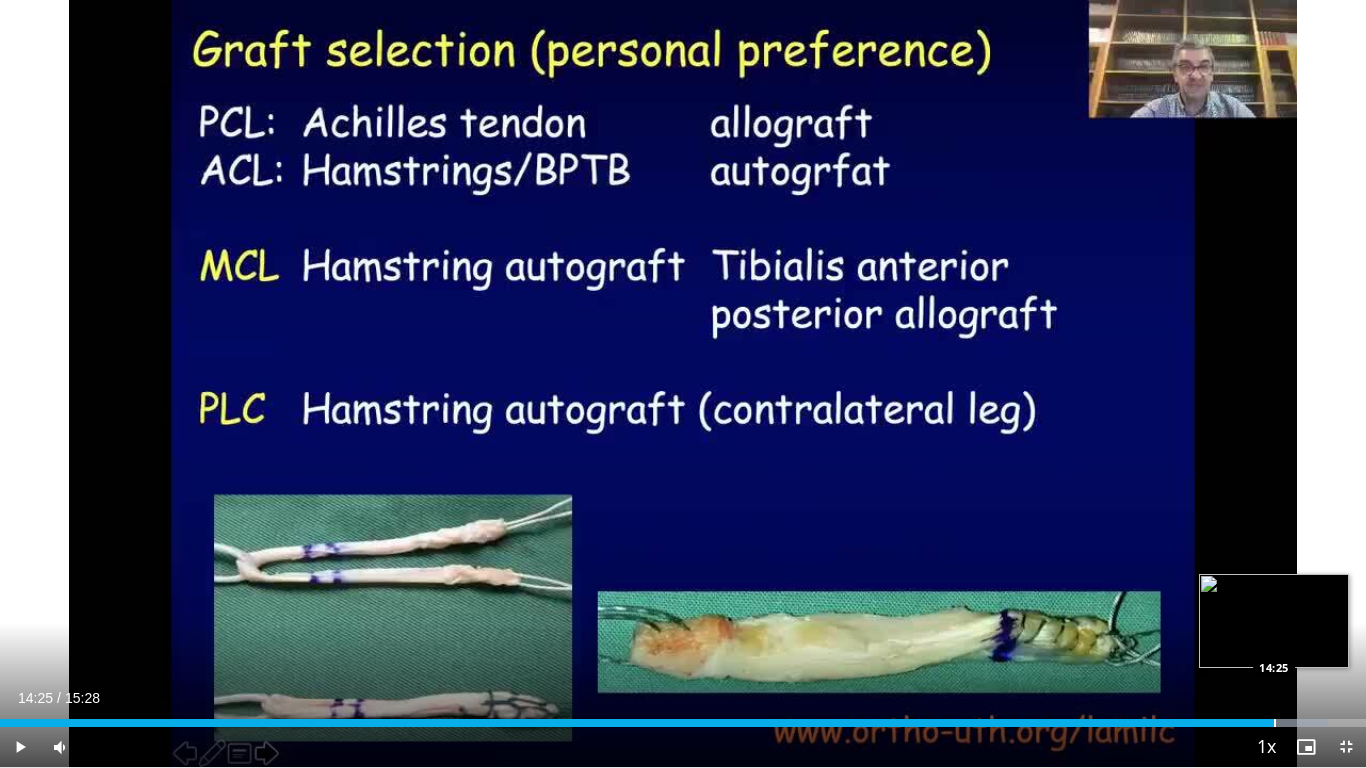 click on "Loaded :  97.25% 14:25 14:25" at bounding box center [683, 717] 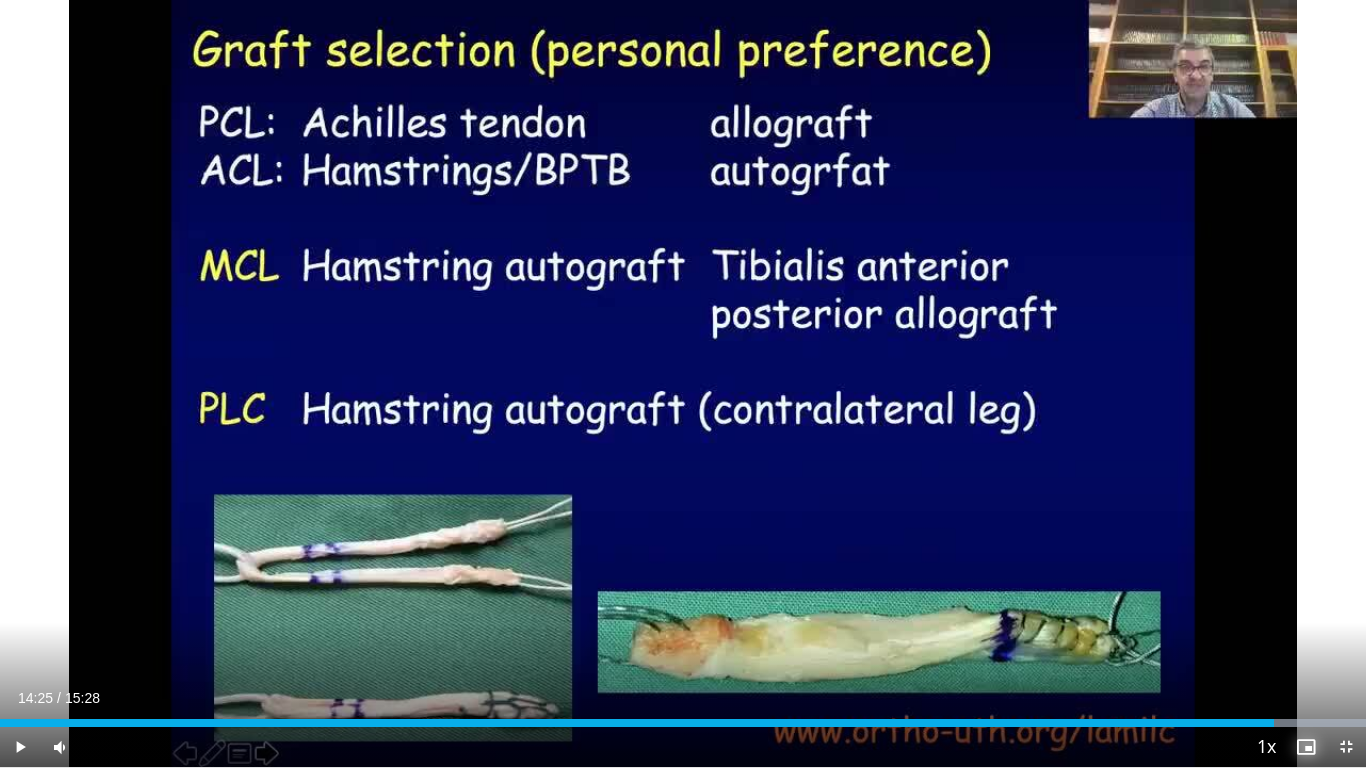 click at bounding box center (1306, 747) 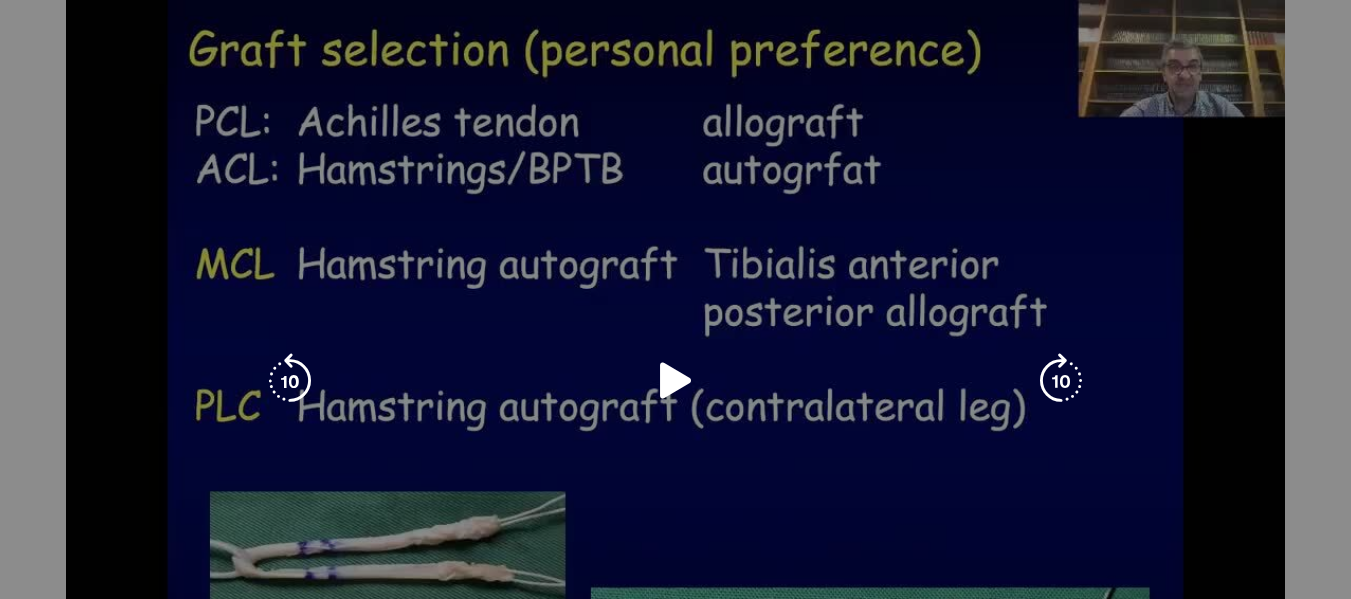 scroll, scrollTop: 0, scrollLeft: 0, axis: both 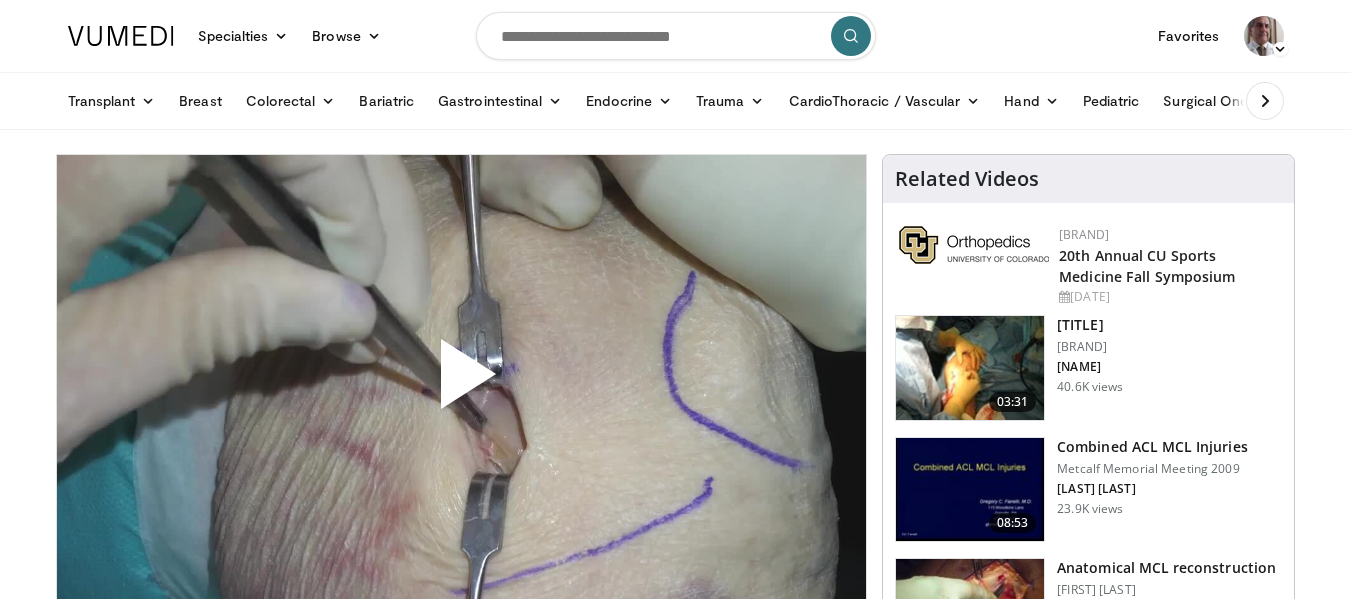 click at bounding box center [676, 36] 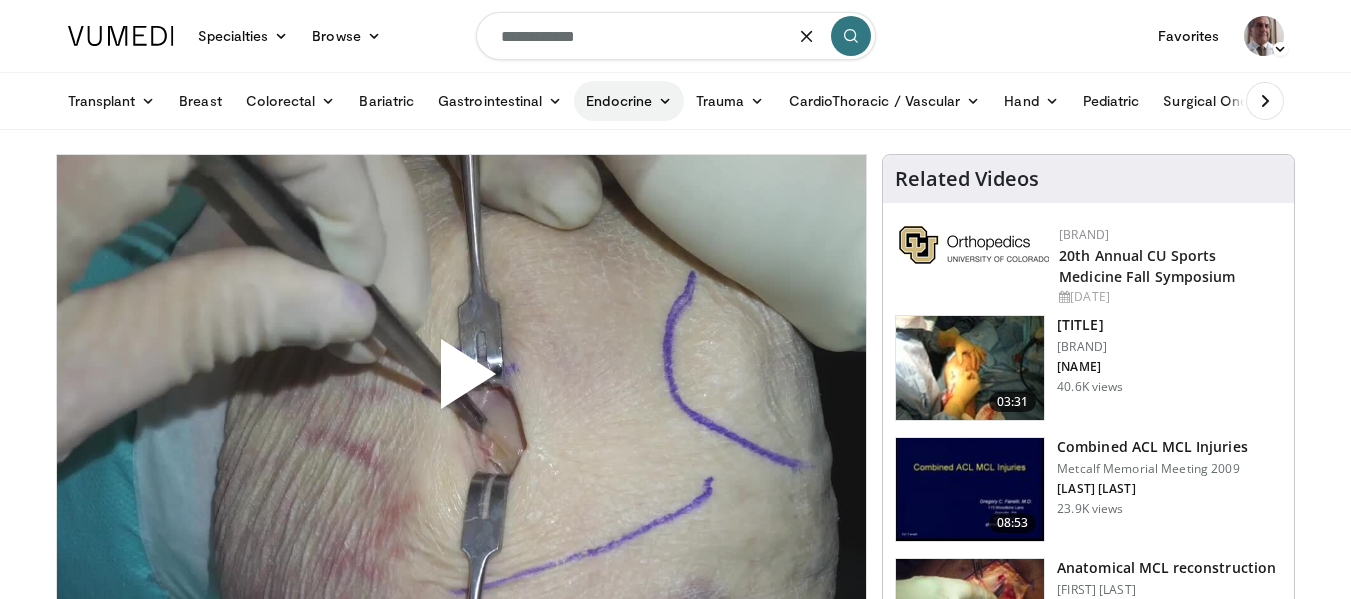 type on "**********" 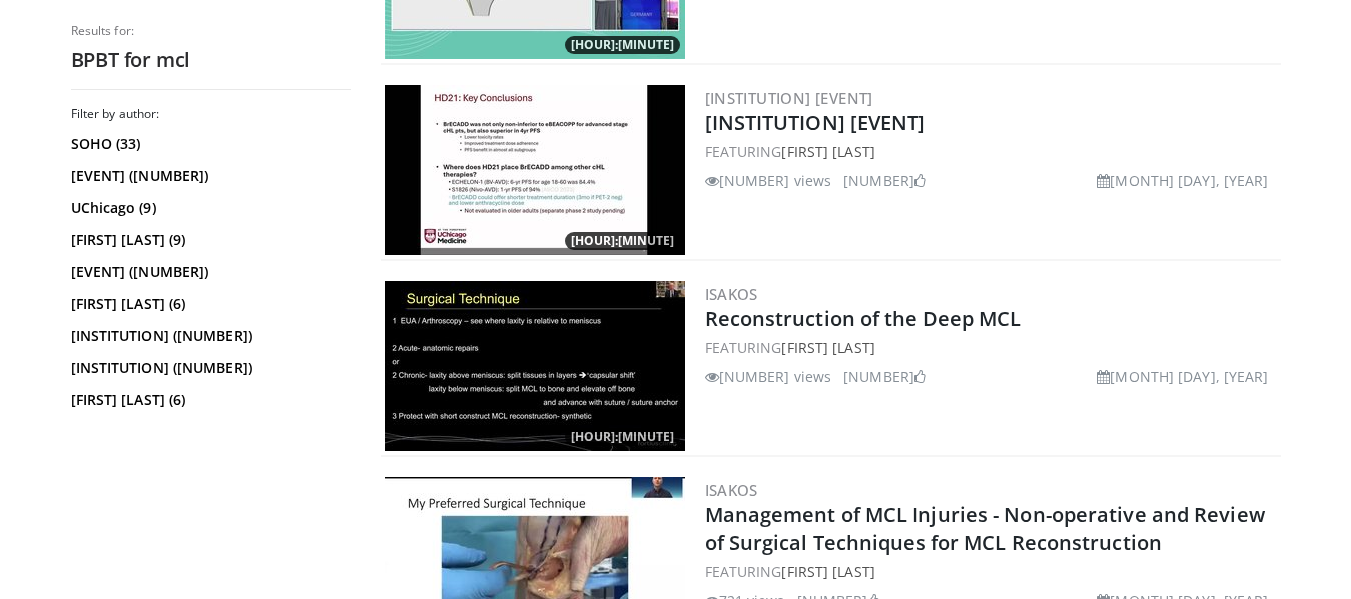 scroll, scrollTop: 2800, scrollLeft: 0, axis: vertical 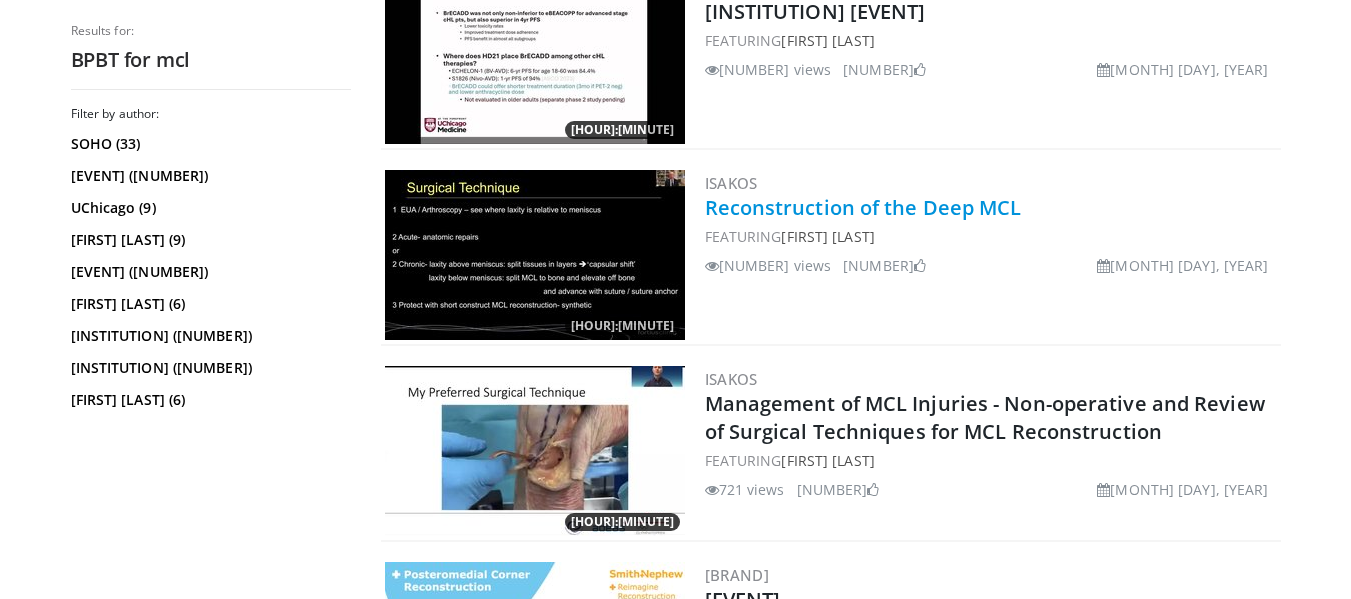 click on "Reconstruction of the Deep MCL" at bounding box center (863, 207) 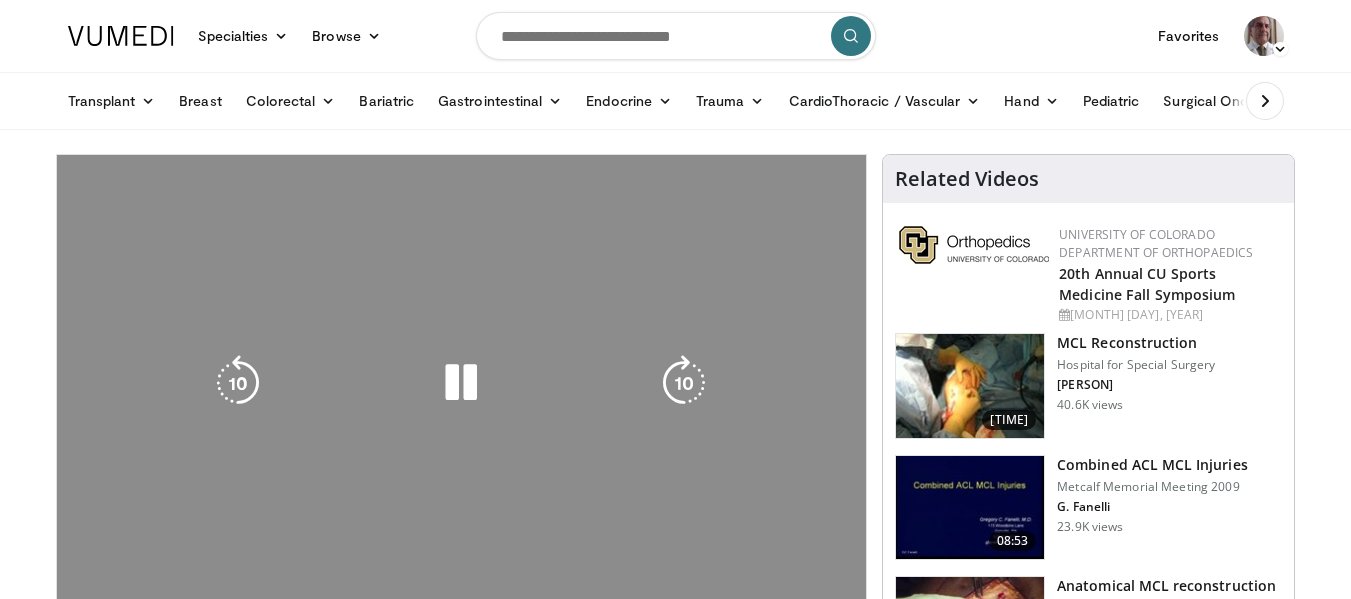 scroll, scrollTop: 0, scrollLeft: 0, axis: both 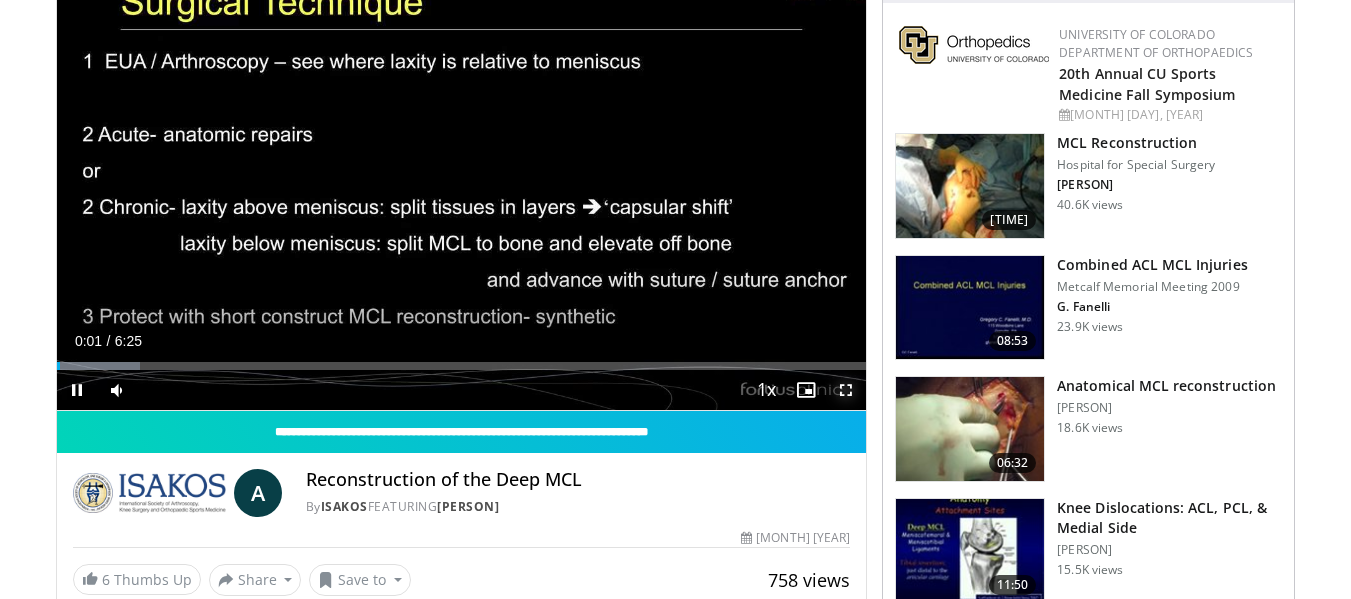 click at bounding box center (846, 390) 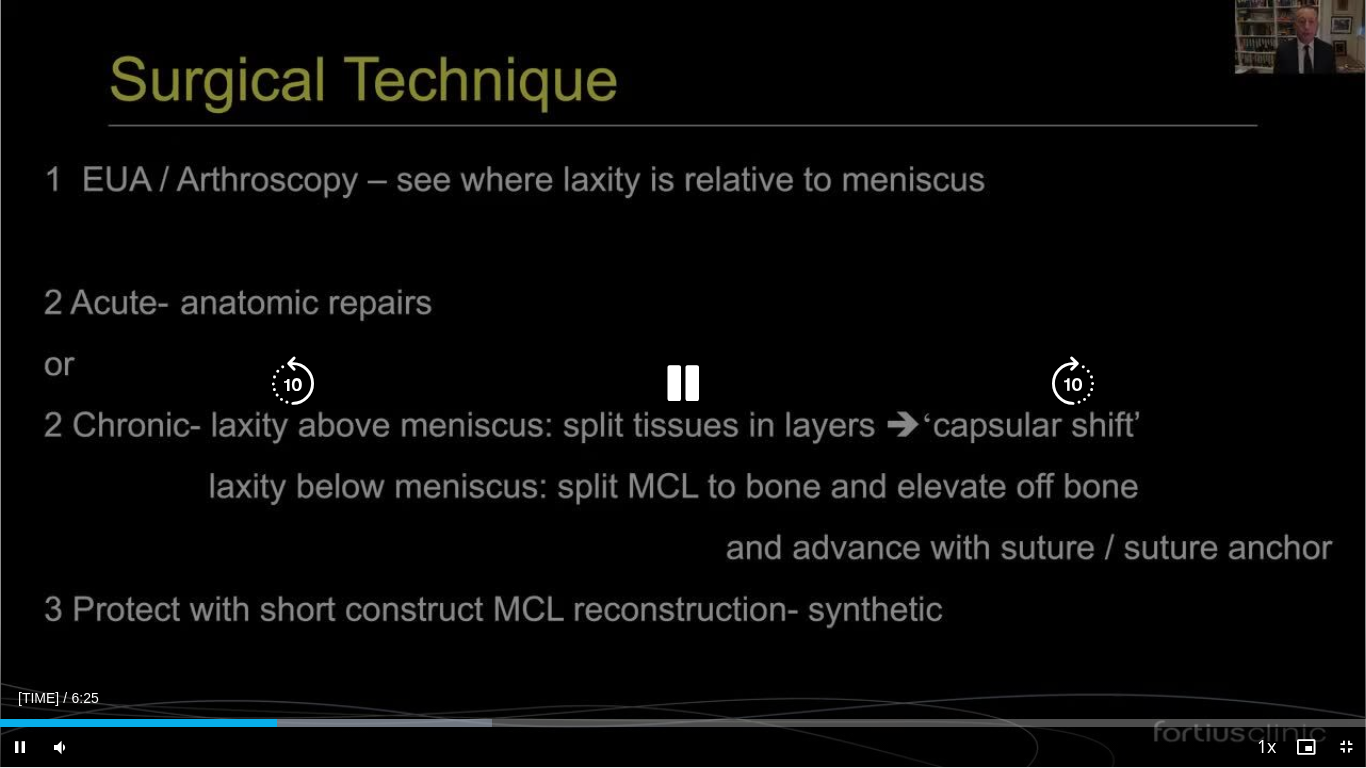 click at bounding box center (683, 384) 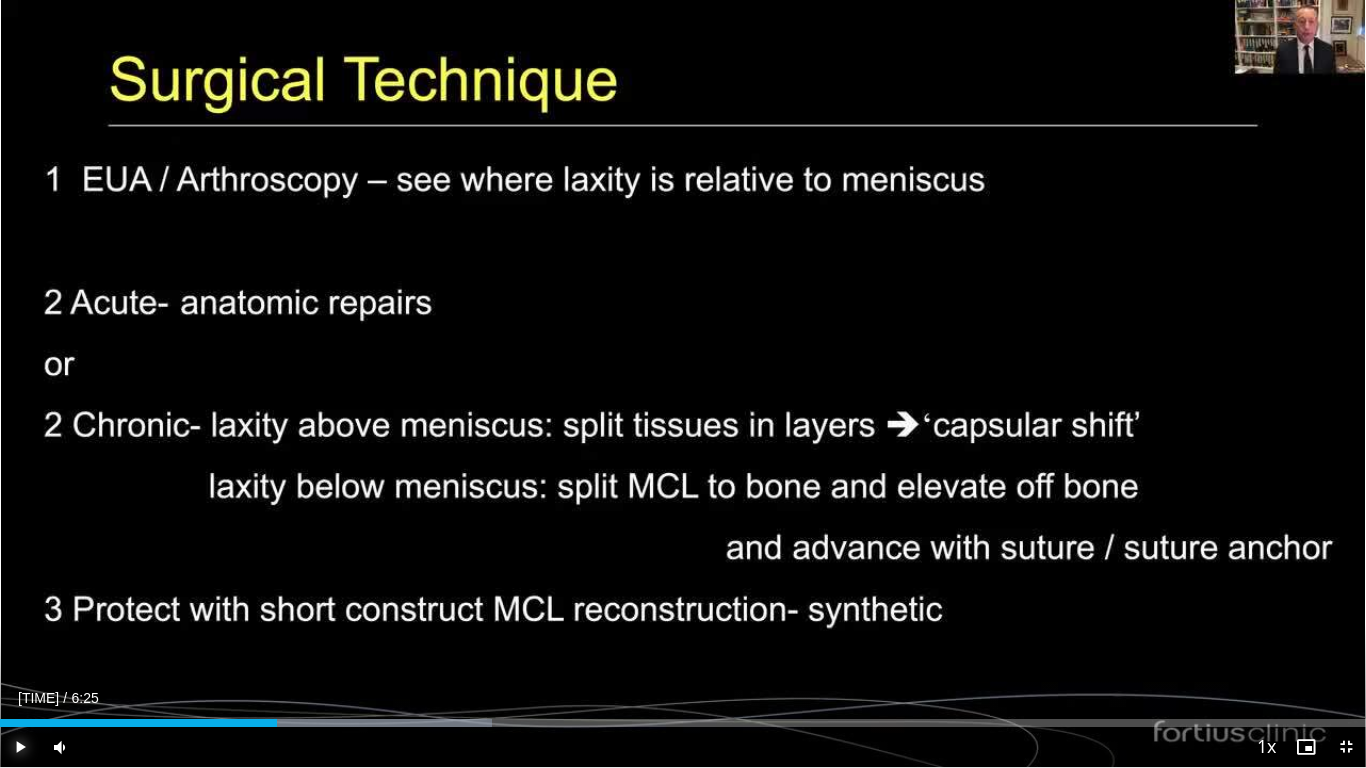 click at bounding box center (20, 747) 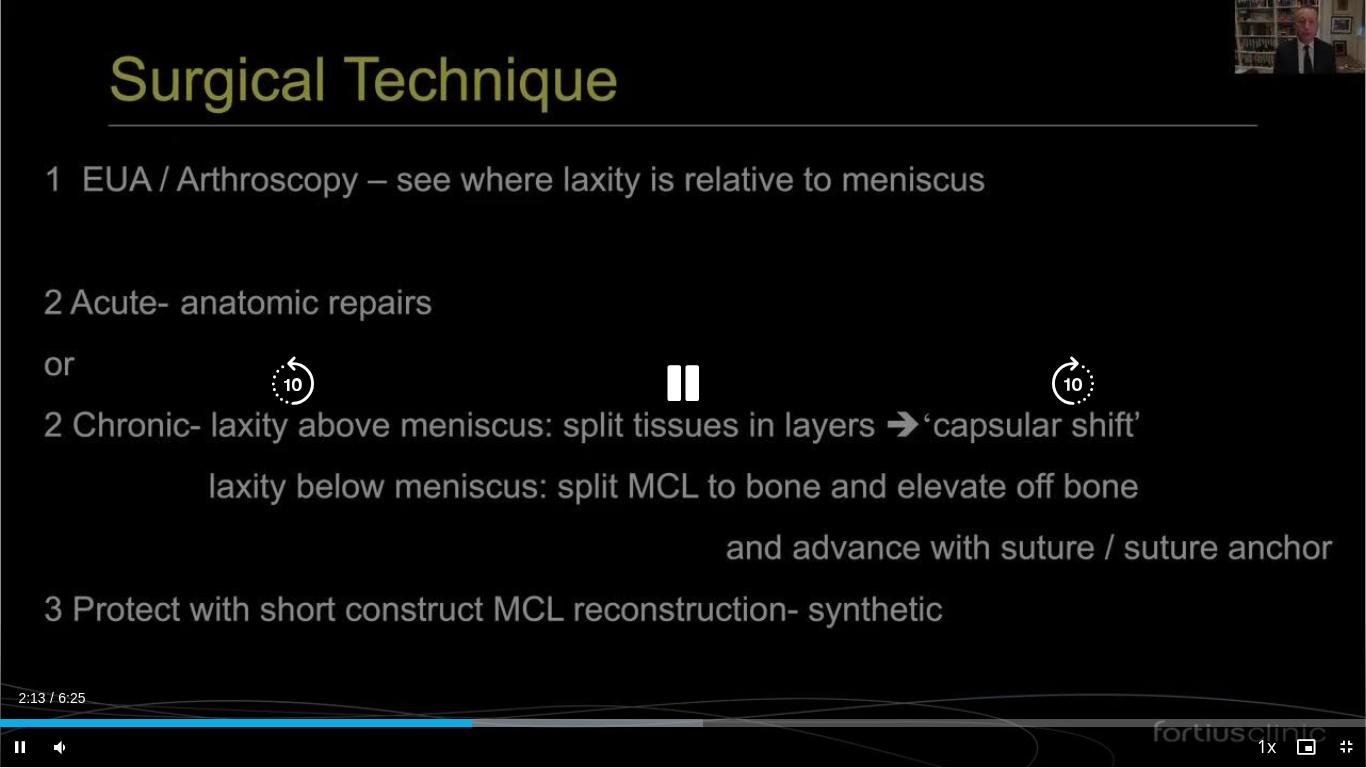 click on "10 seconds
Tap to unmute" at bounding box center [683, 383] 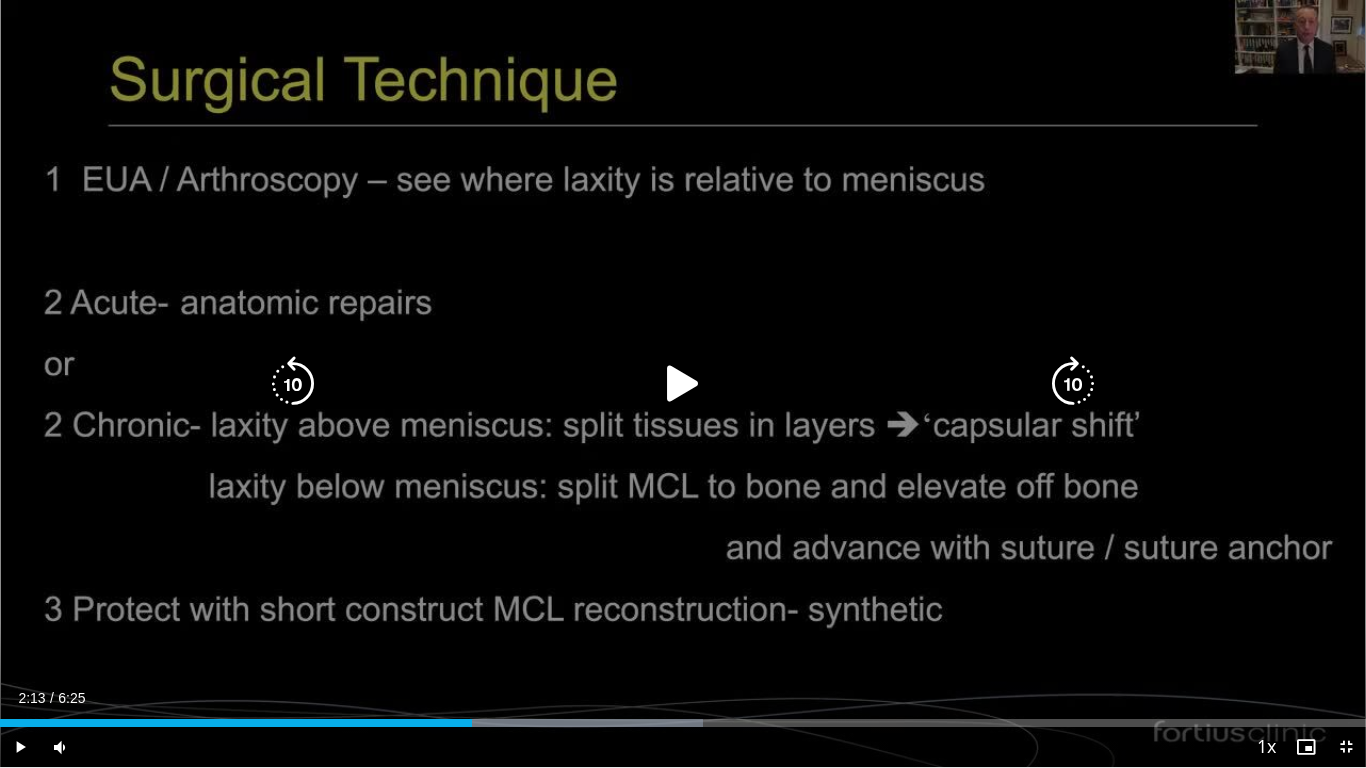 click at bounding box center [683, 384] 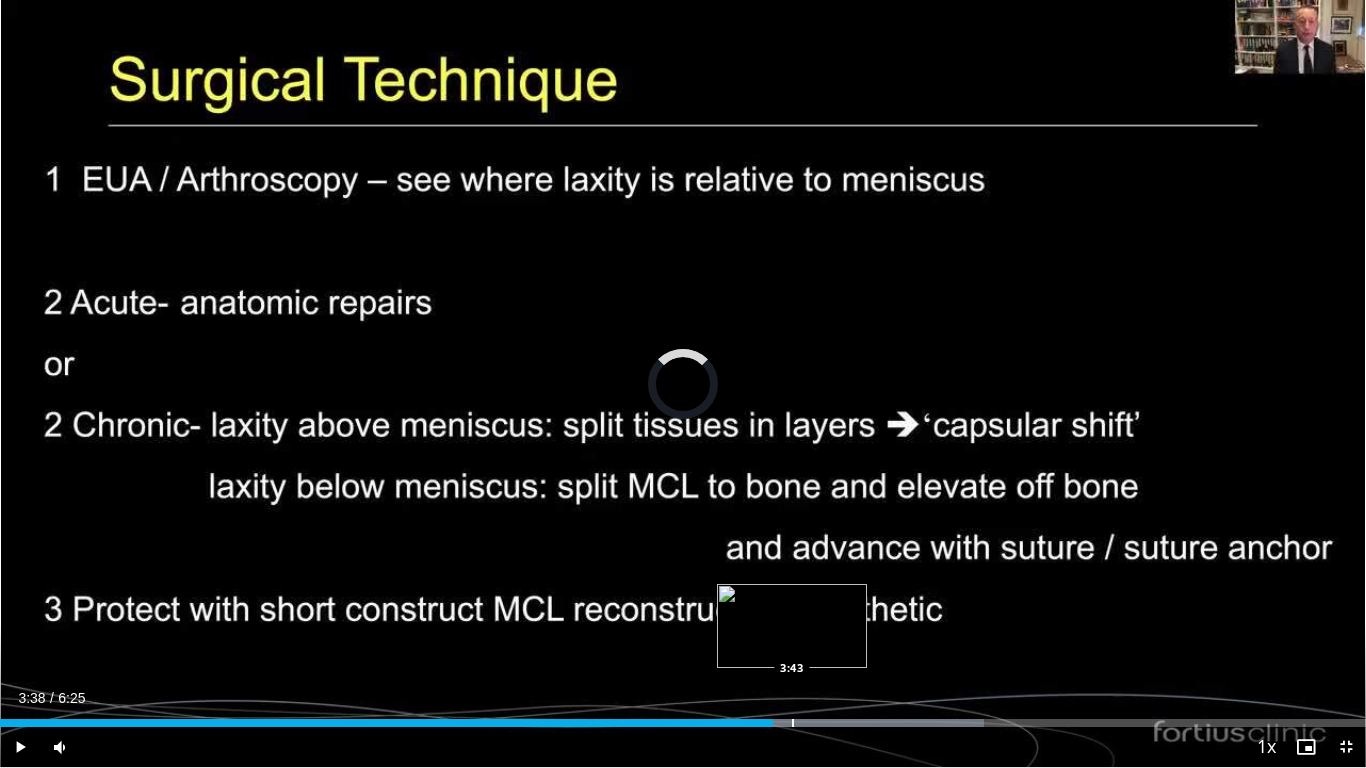 click at bounding box center (793, 723) 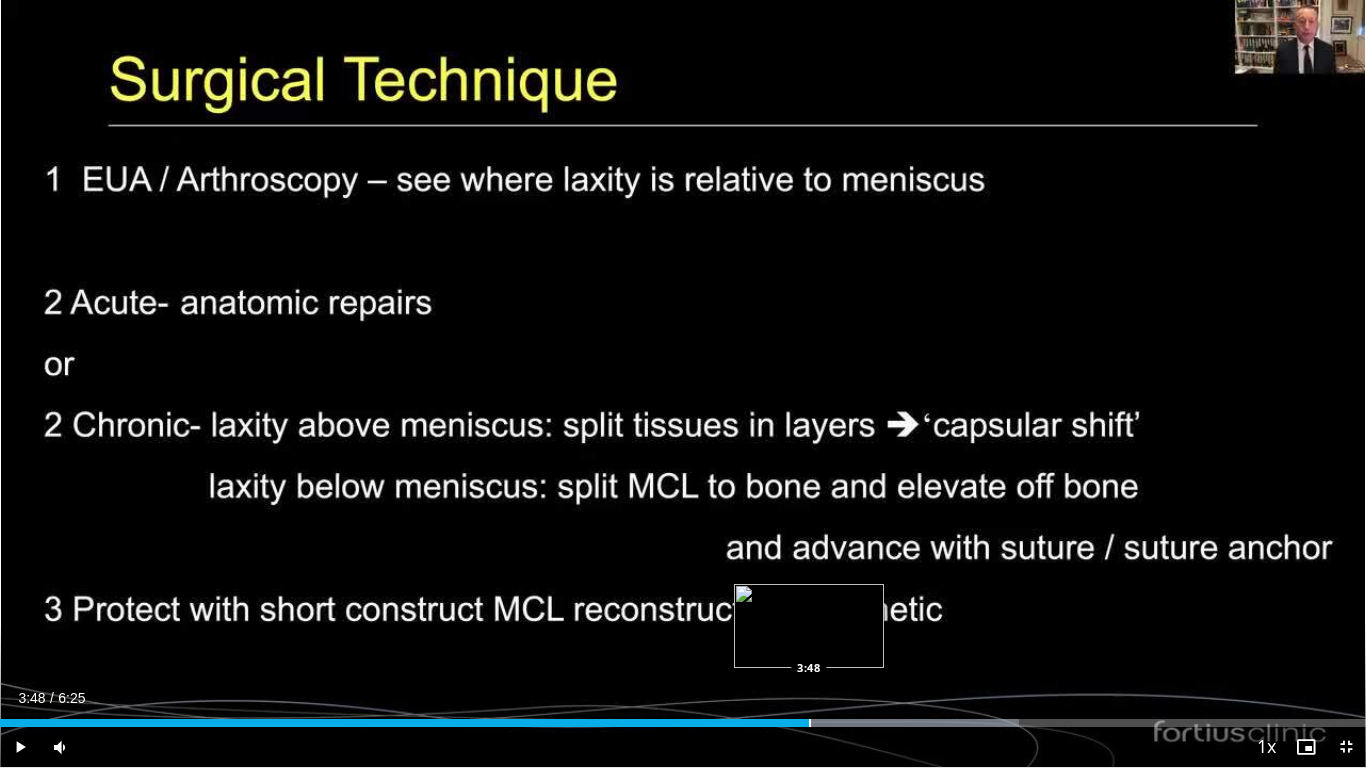 click at bounding box center (810, 723) 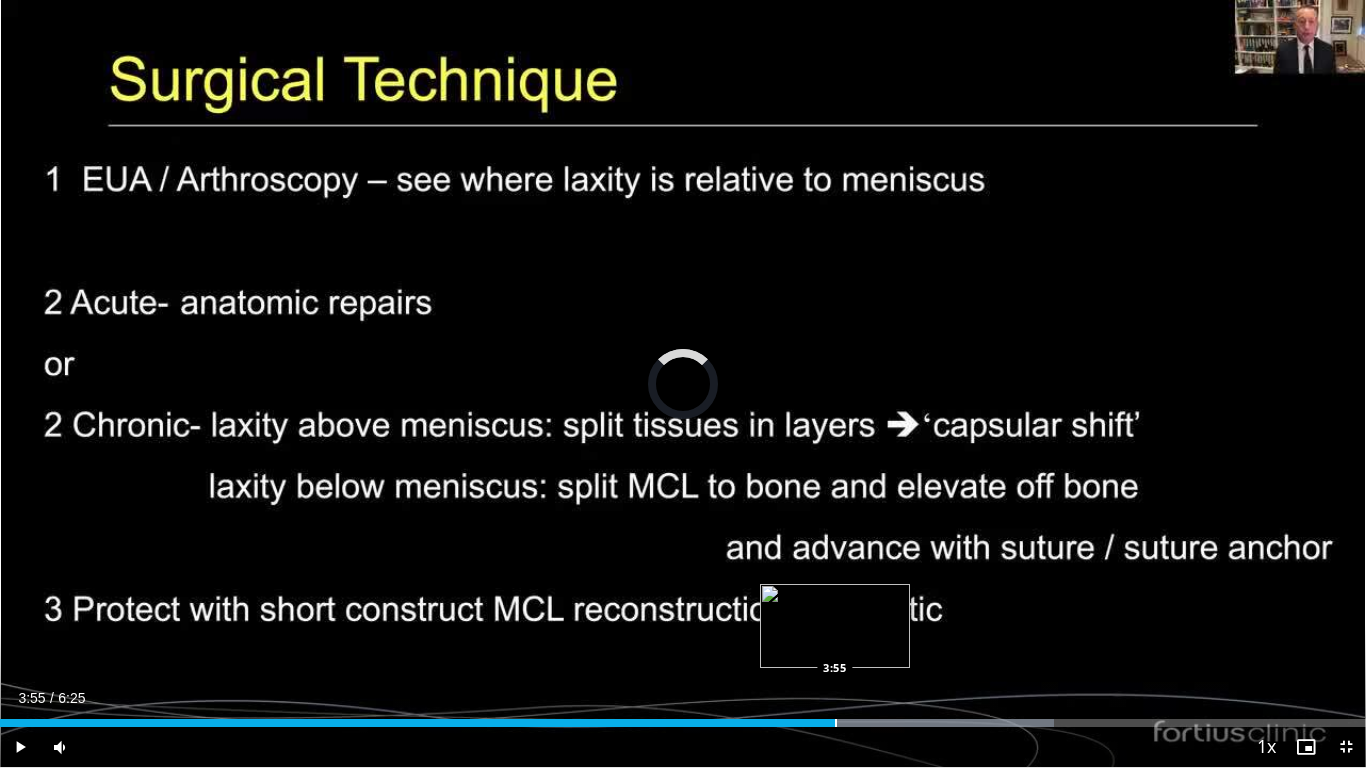 click on "Loaded :  77.18% 3:55 3:55" at bounding box center [683, 723] 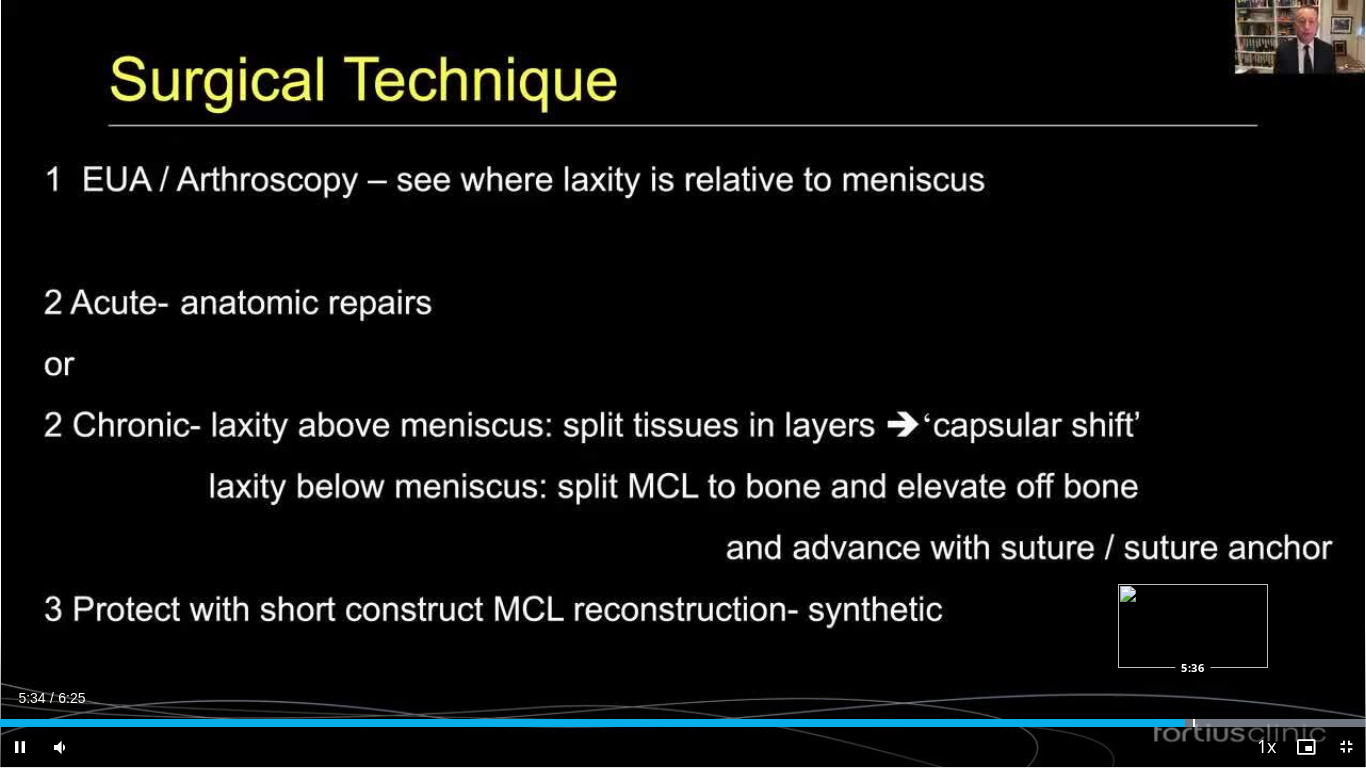 click at bounding box center [1194, 723] 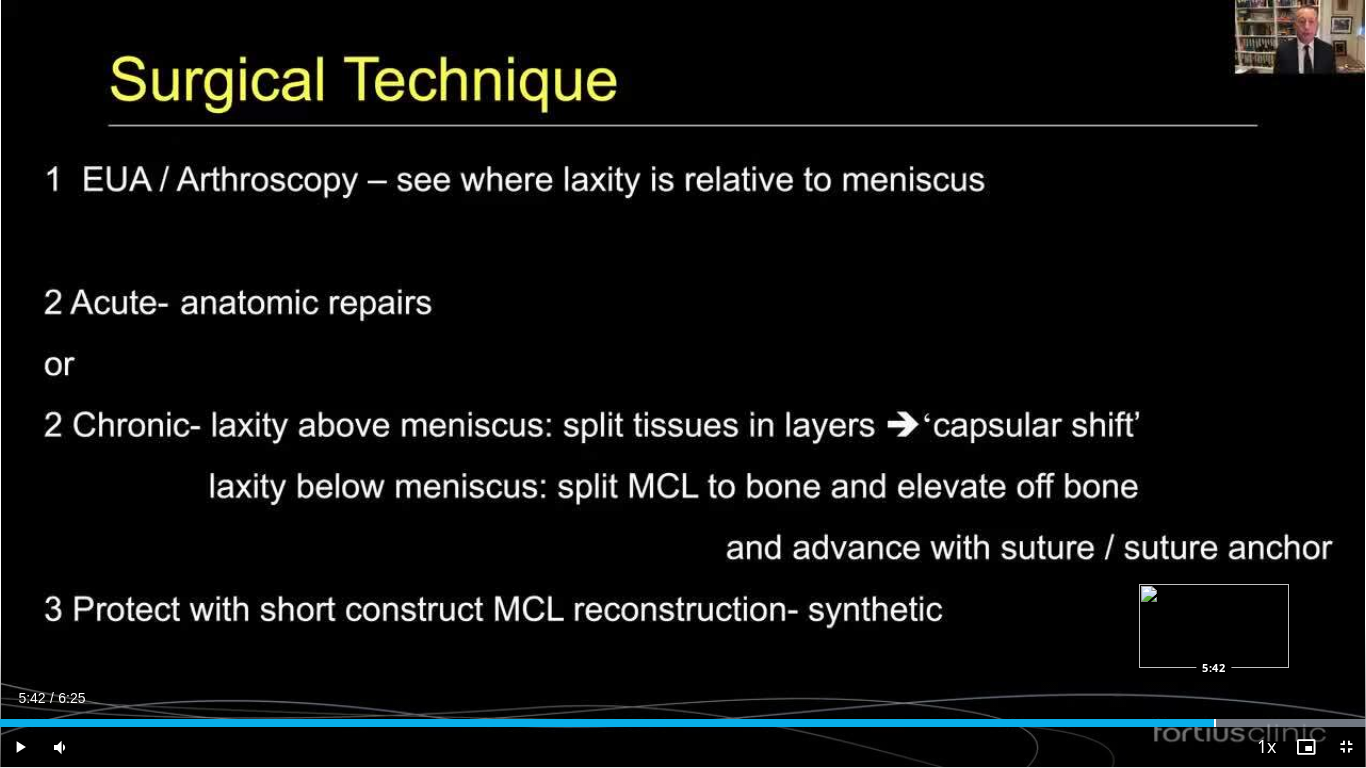 click at bounding box center (1215, 723) 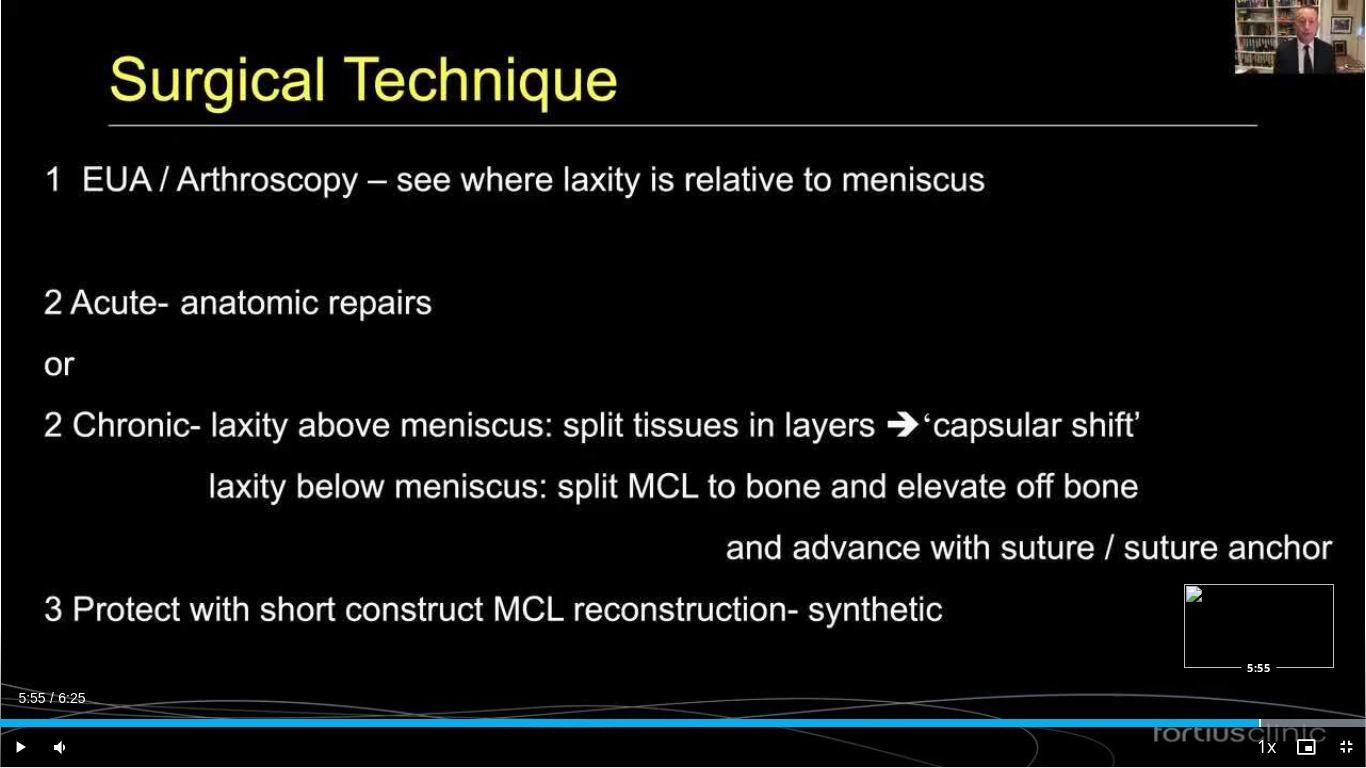 click at bounding box center [1260, 723] 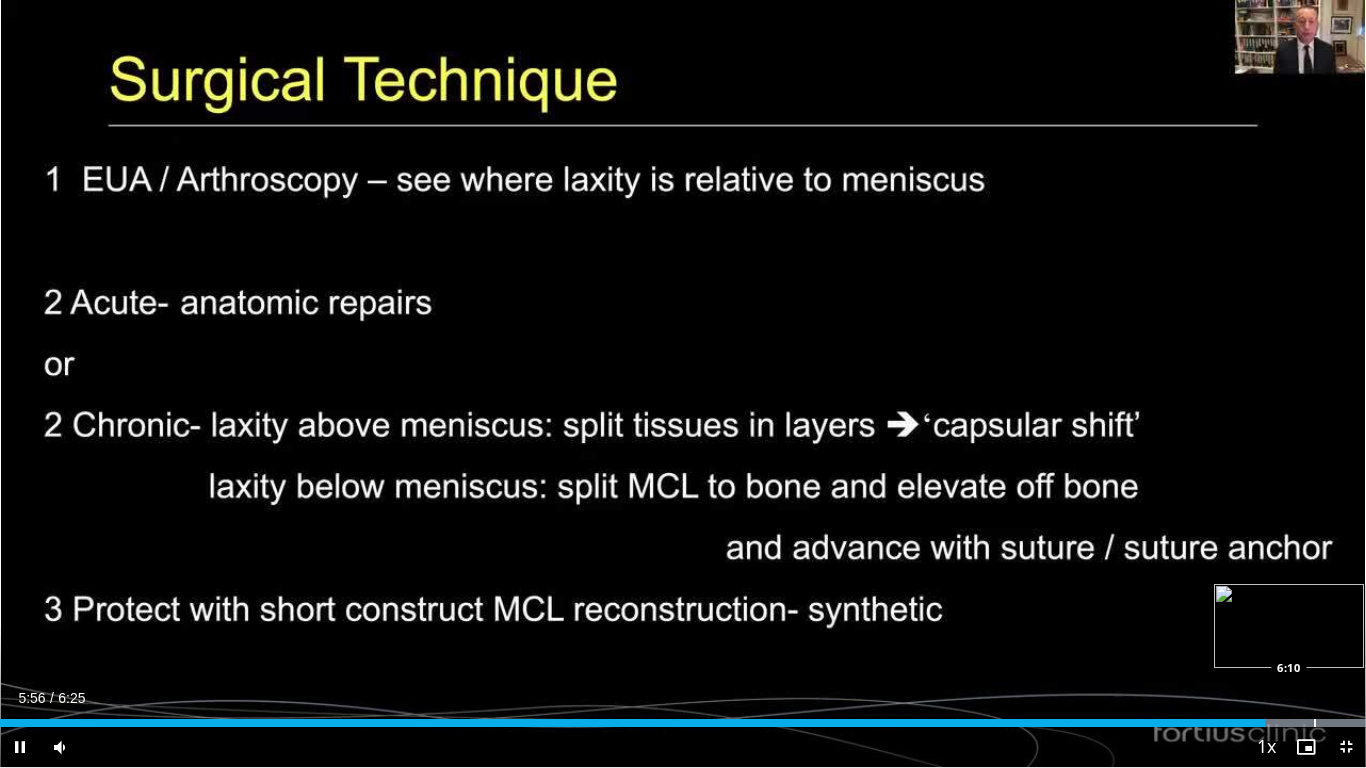 click at bounding box center [1200, 723] 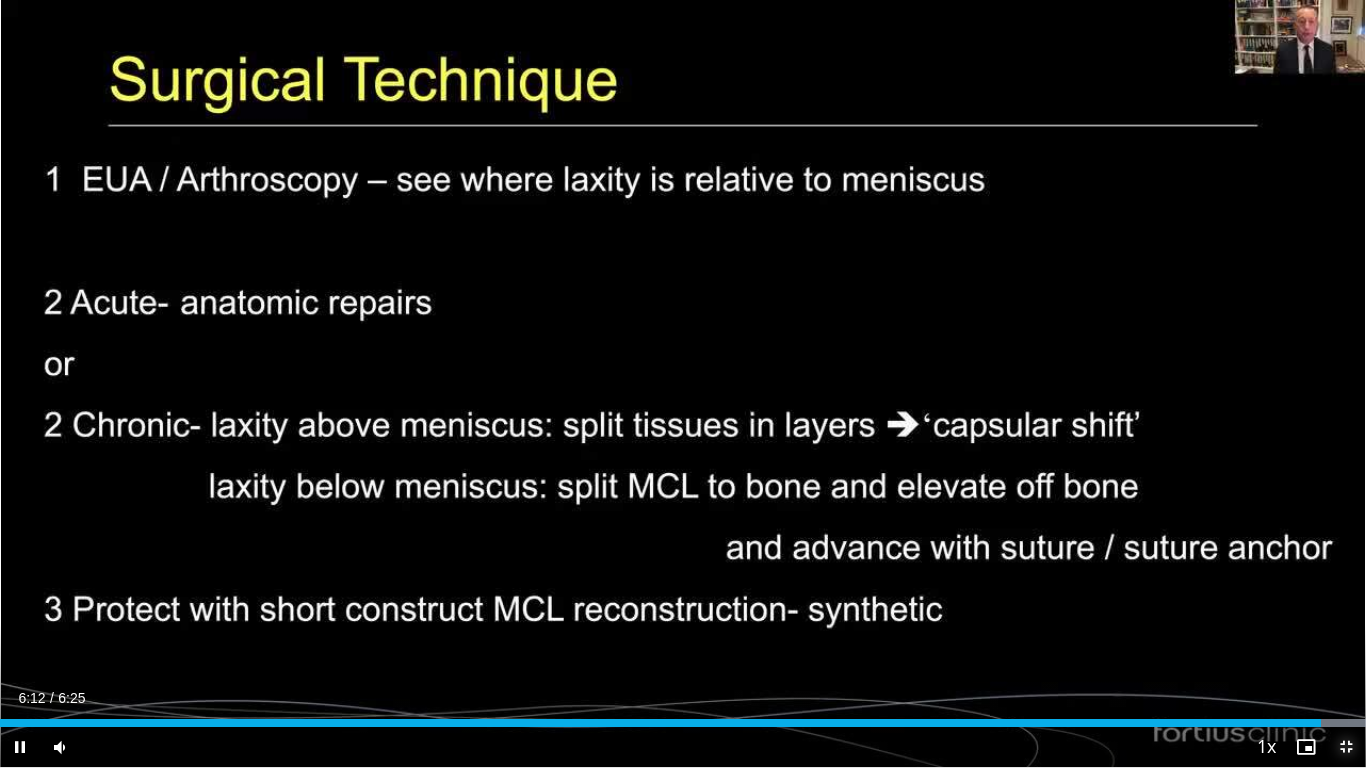 click at bounding box center (1346, 747) 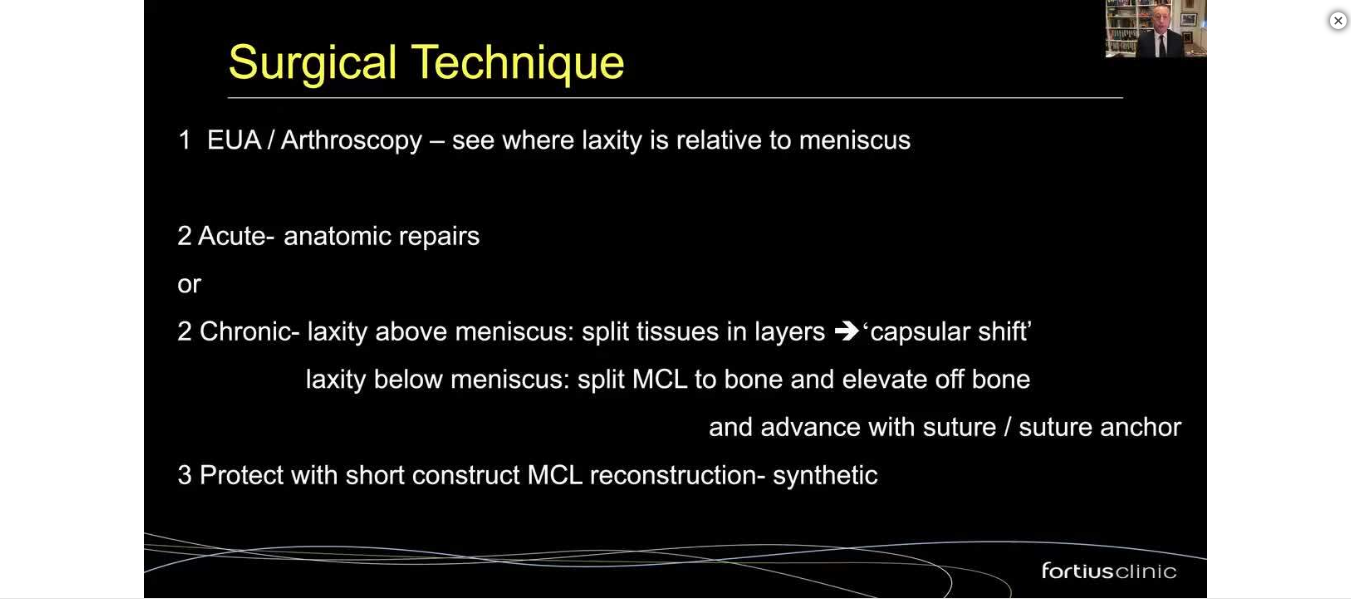 scroll, scrollTop: 1056, scrollLeft: 0, axis: vertical 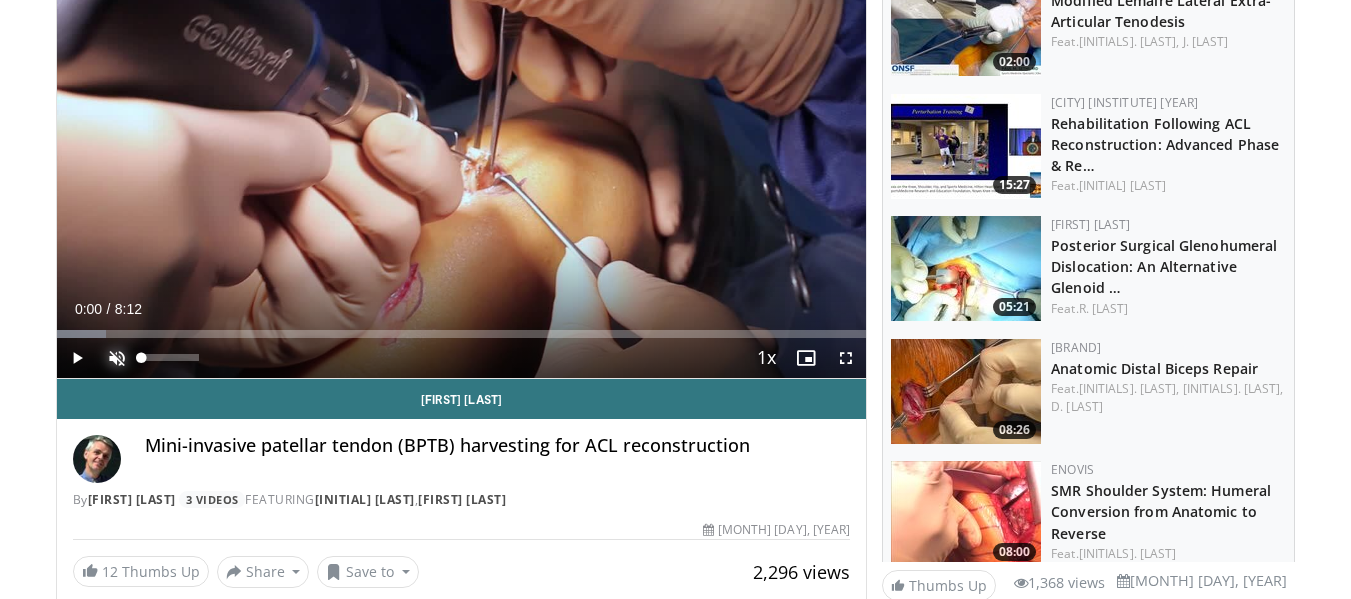 click at bounding box center [117, 358] 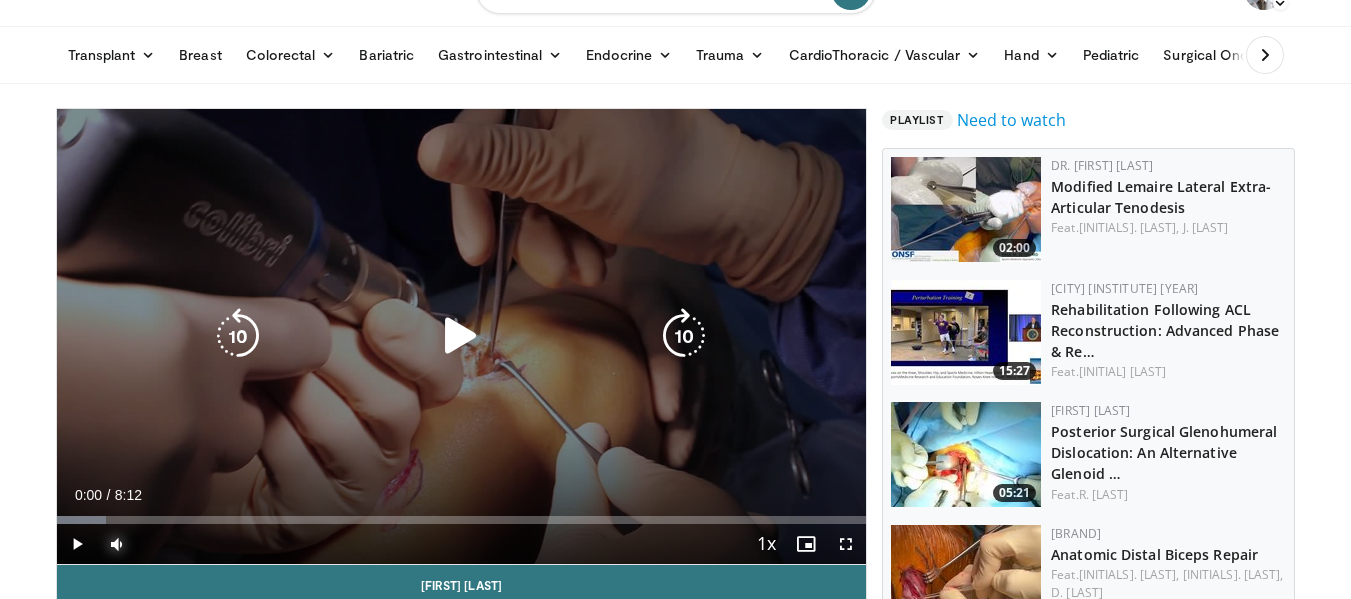 scroll, scrollTop: 32, scrollLeft: 0, axis: vertical 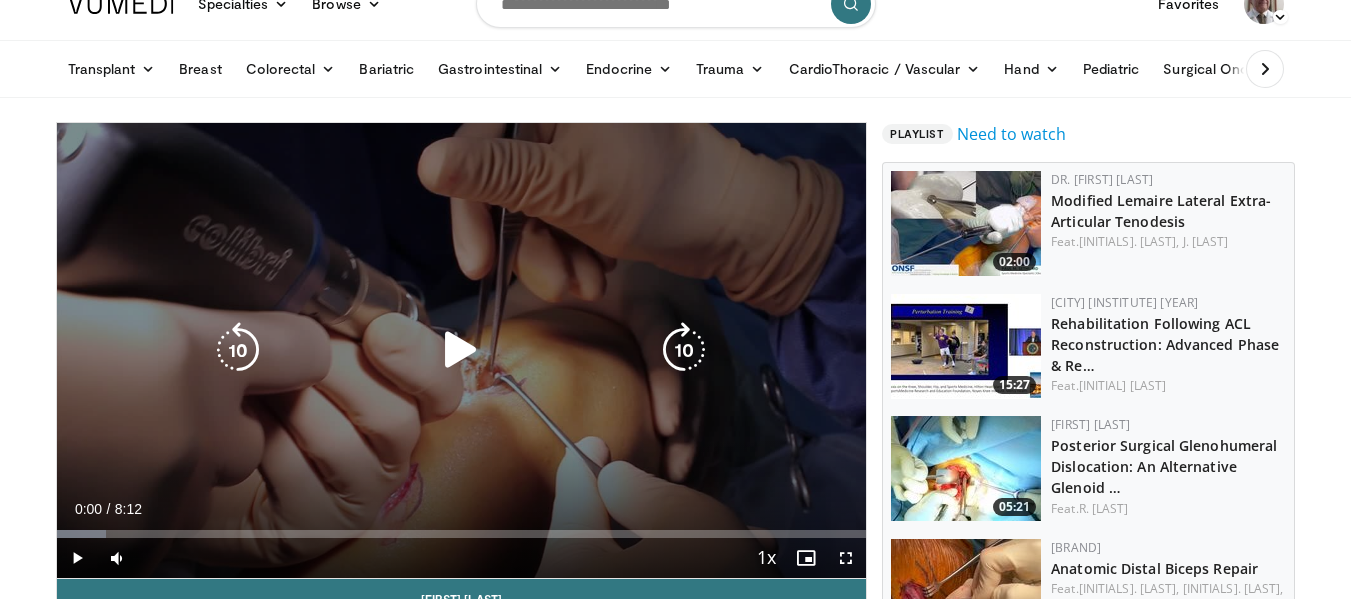 click at bounding box center [461, 350] 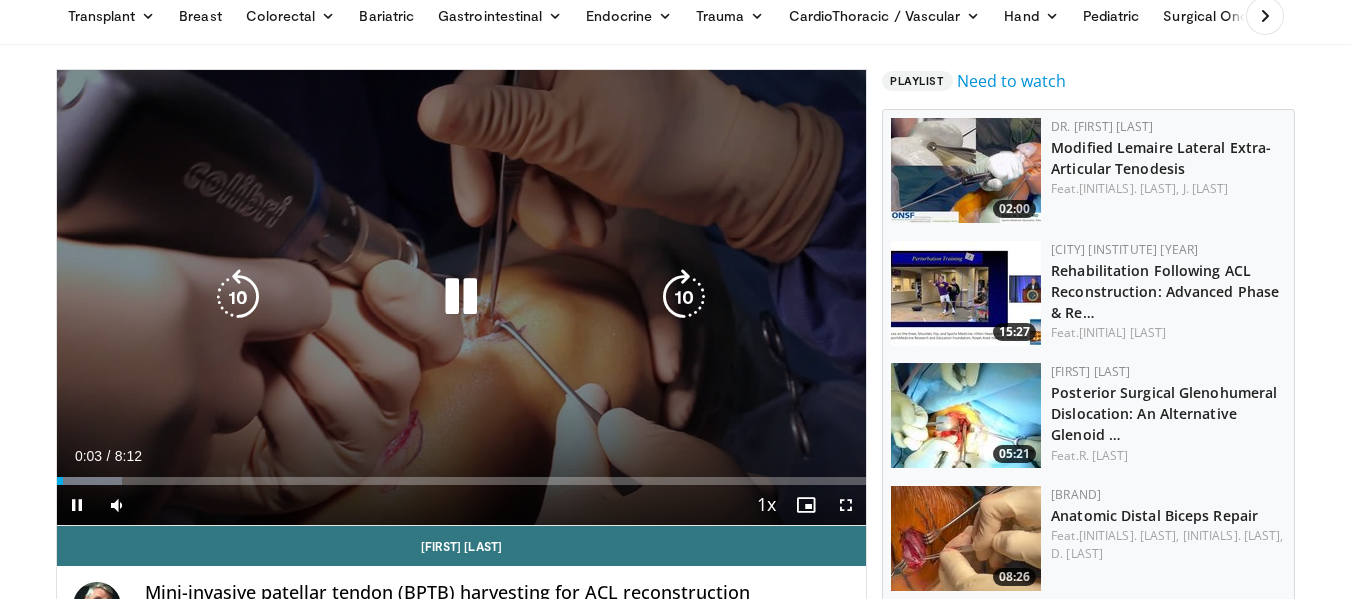 scroll, scrollTop: 132, scrollLeft: 0, axis: vertical 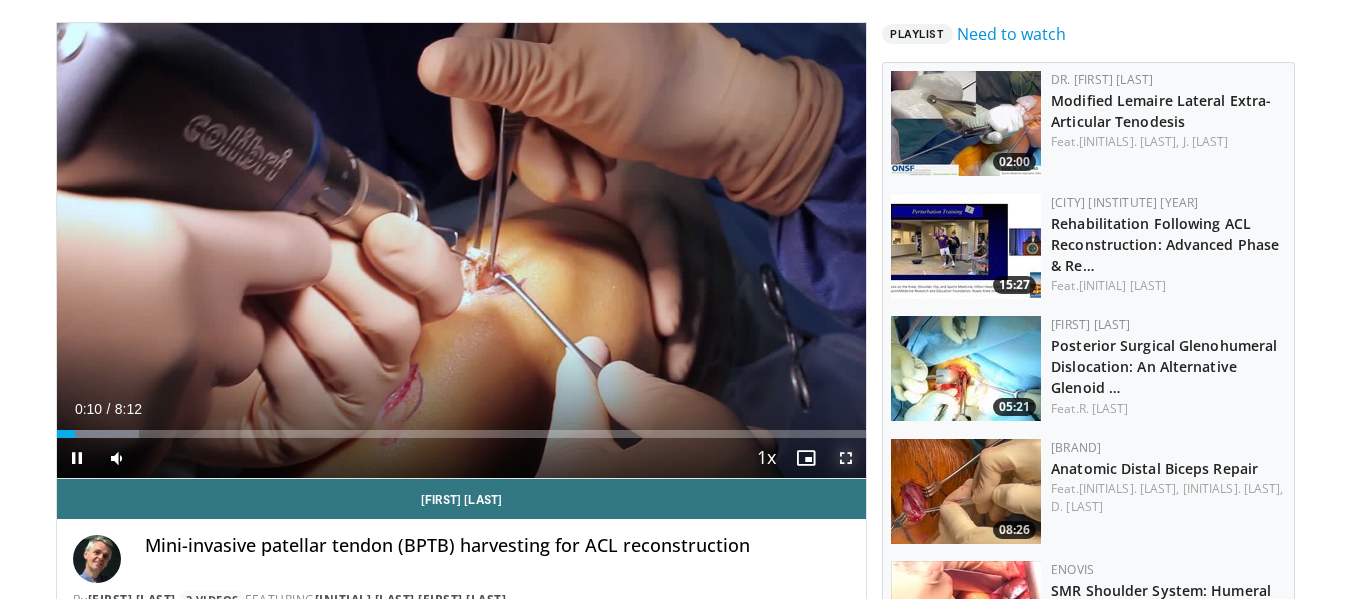 click at bounding box center (846, 458) 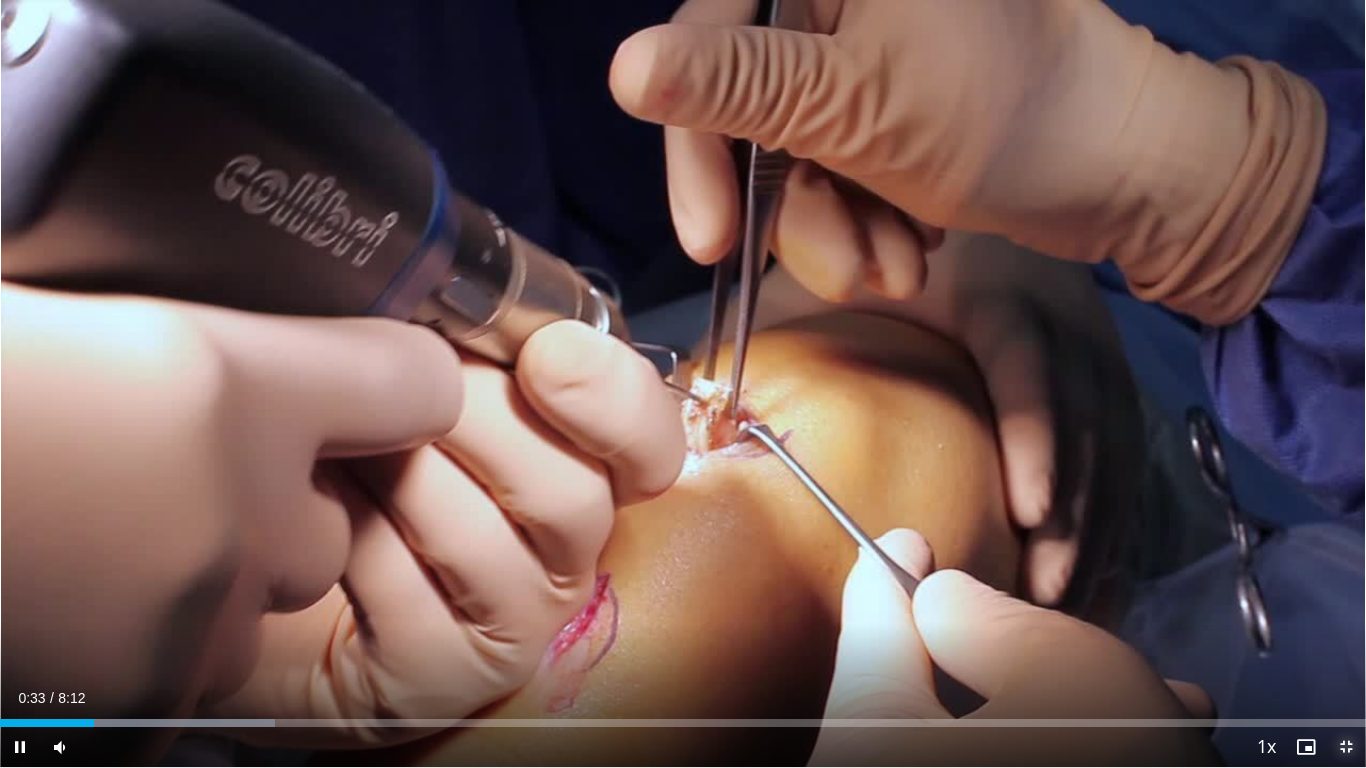 click at bounding box center (1346, 747) 